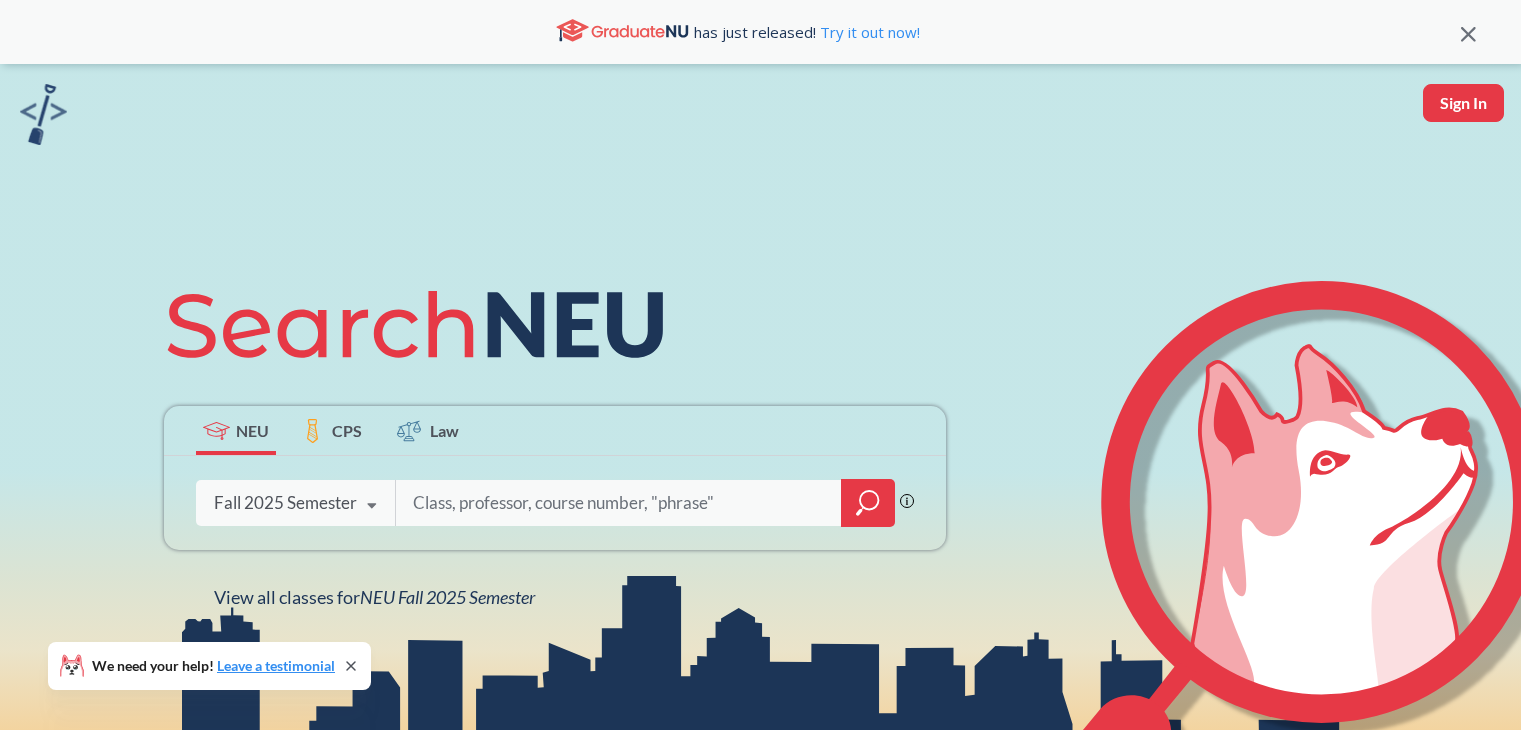 scroll, scrollTop: 0, scrollLeft: 0, axis: both 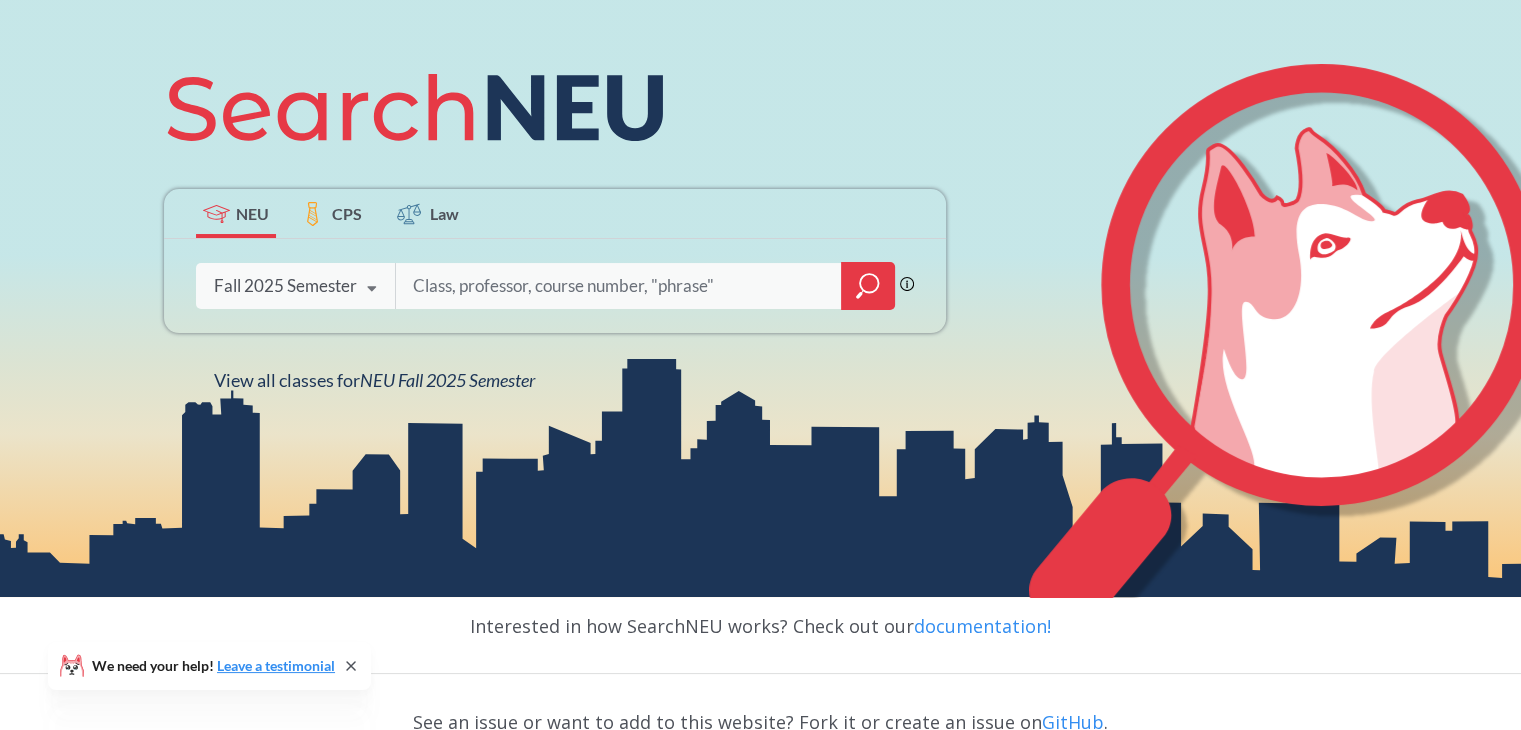 click at bounding box center (619, 286) 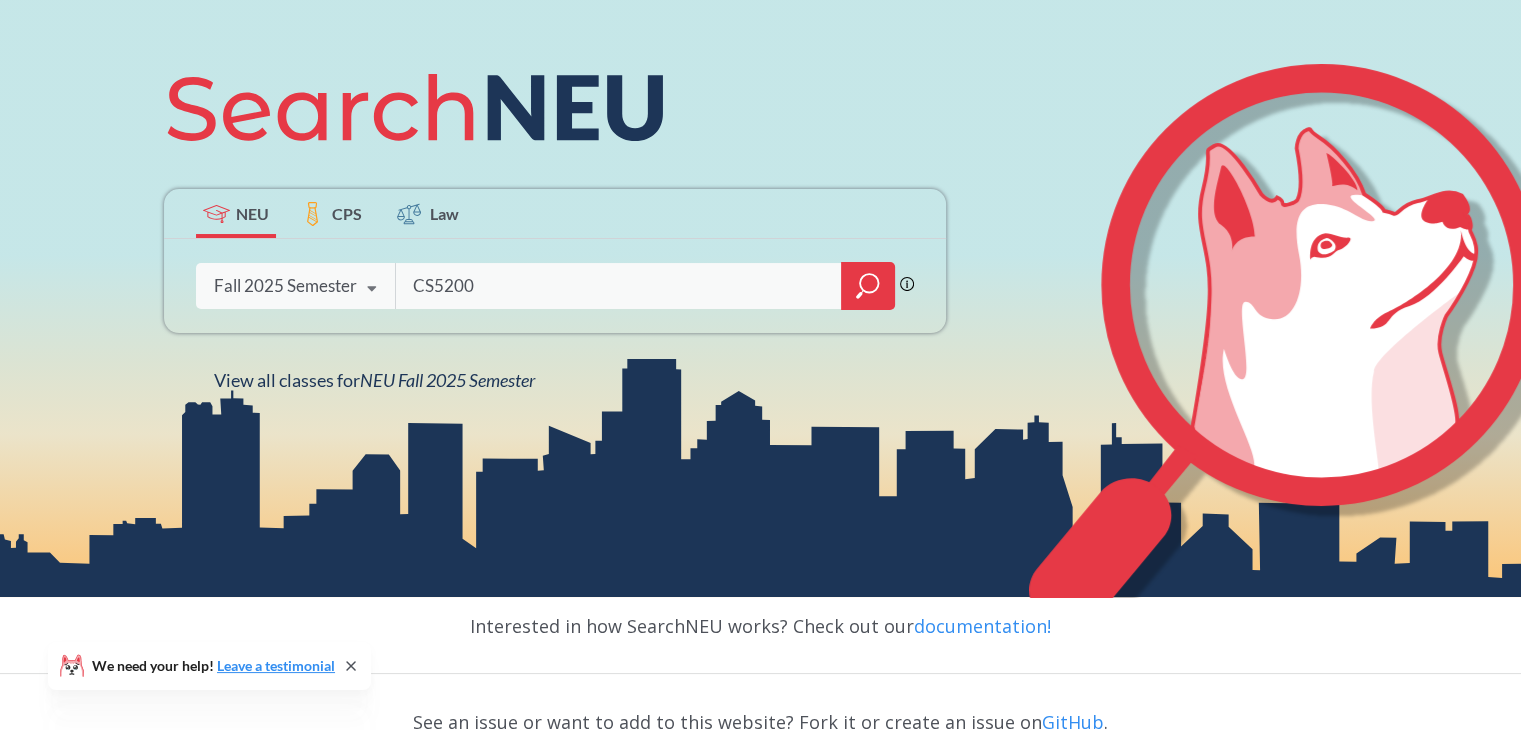 type on "CS5200" 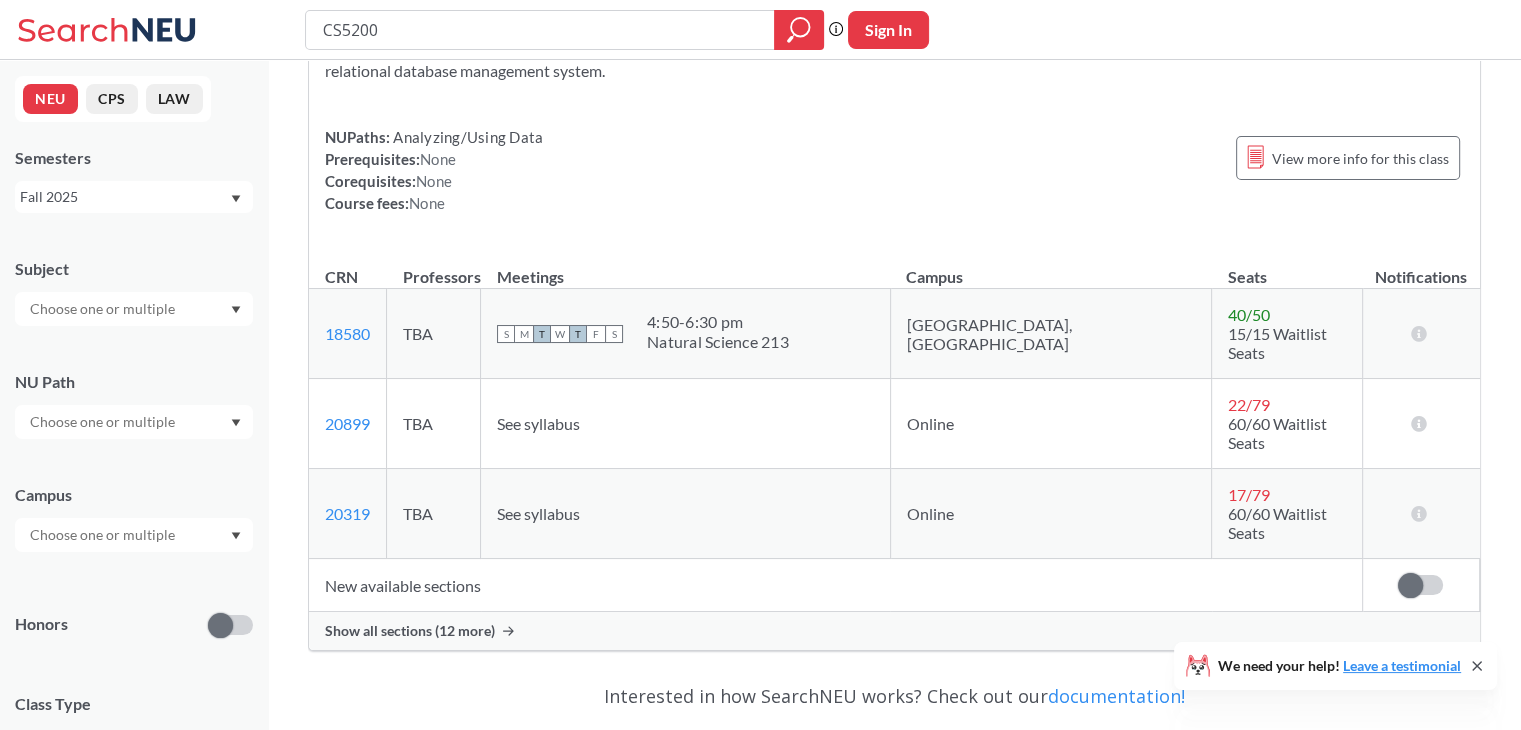 scroll, scrollTop: 194, scrollLeft: 0, axis: vertical 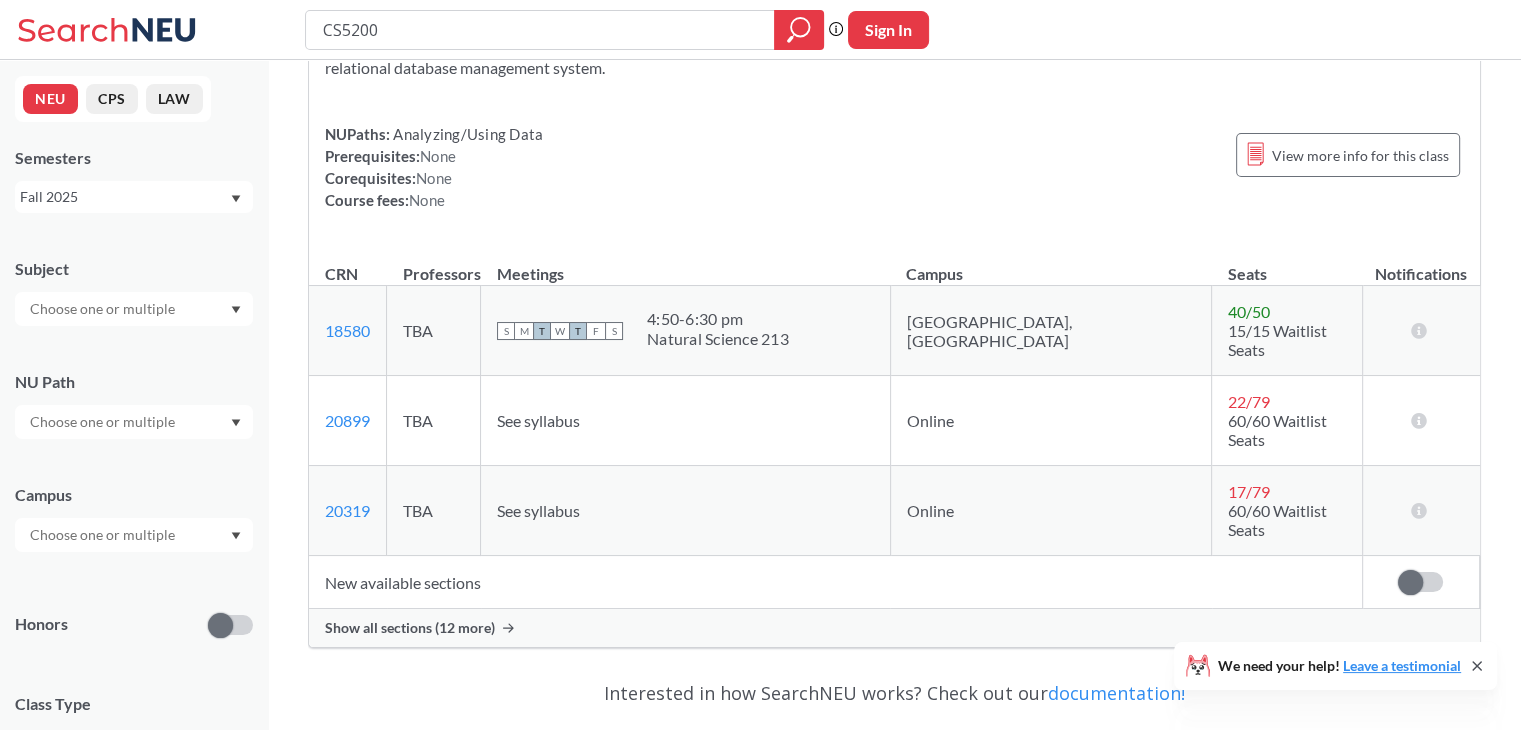 click on "Show all sections (12 more)" at bounding box center (410, 628) 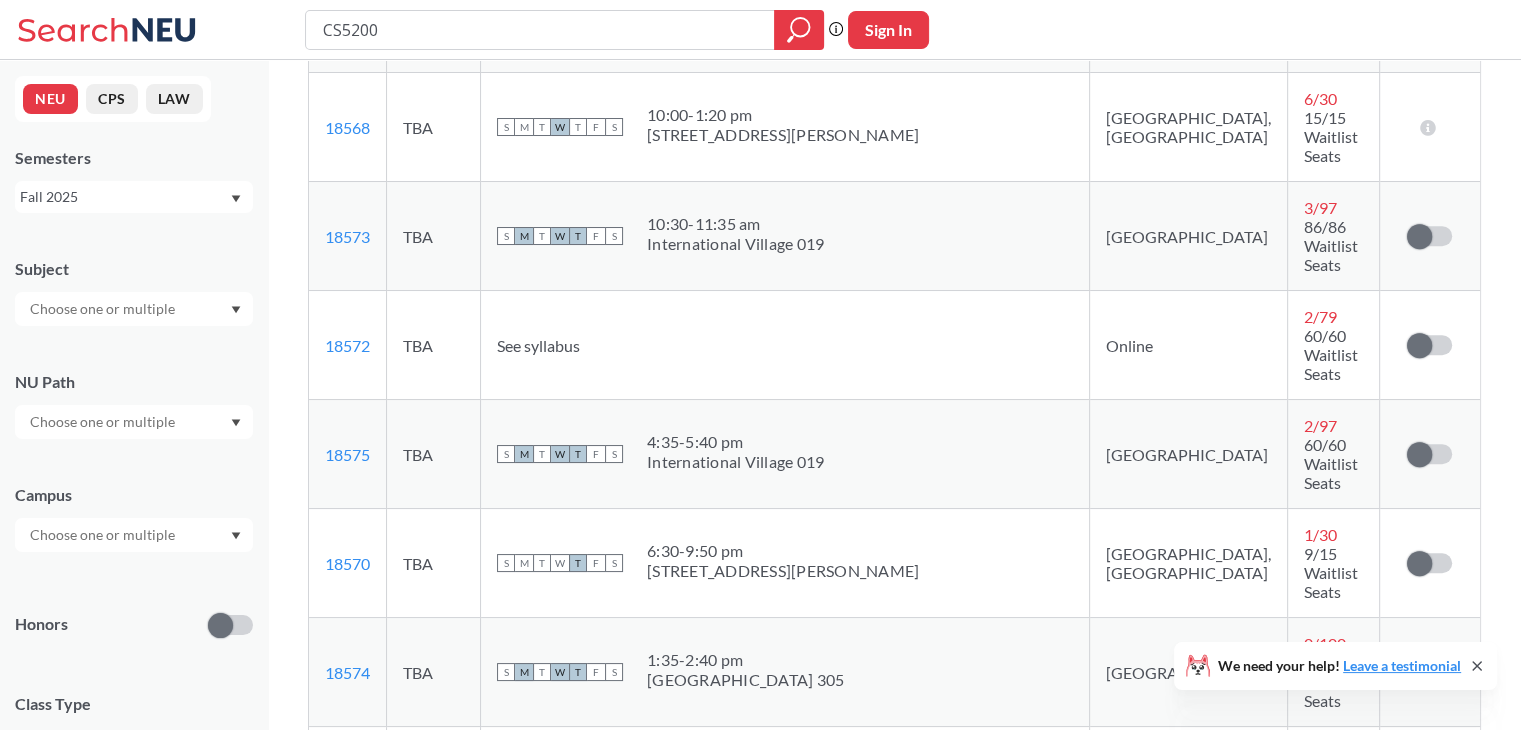 scroll, scrollTop: 939, scrollLeft: 0, axis: vertical 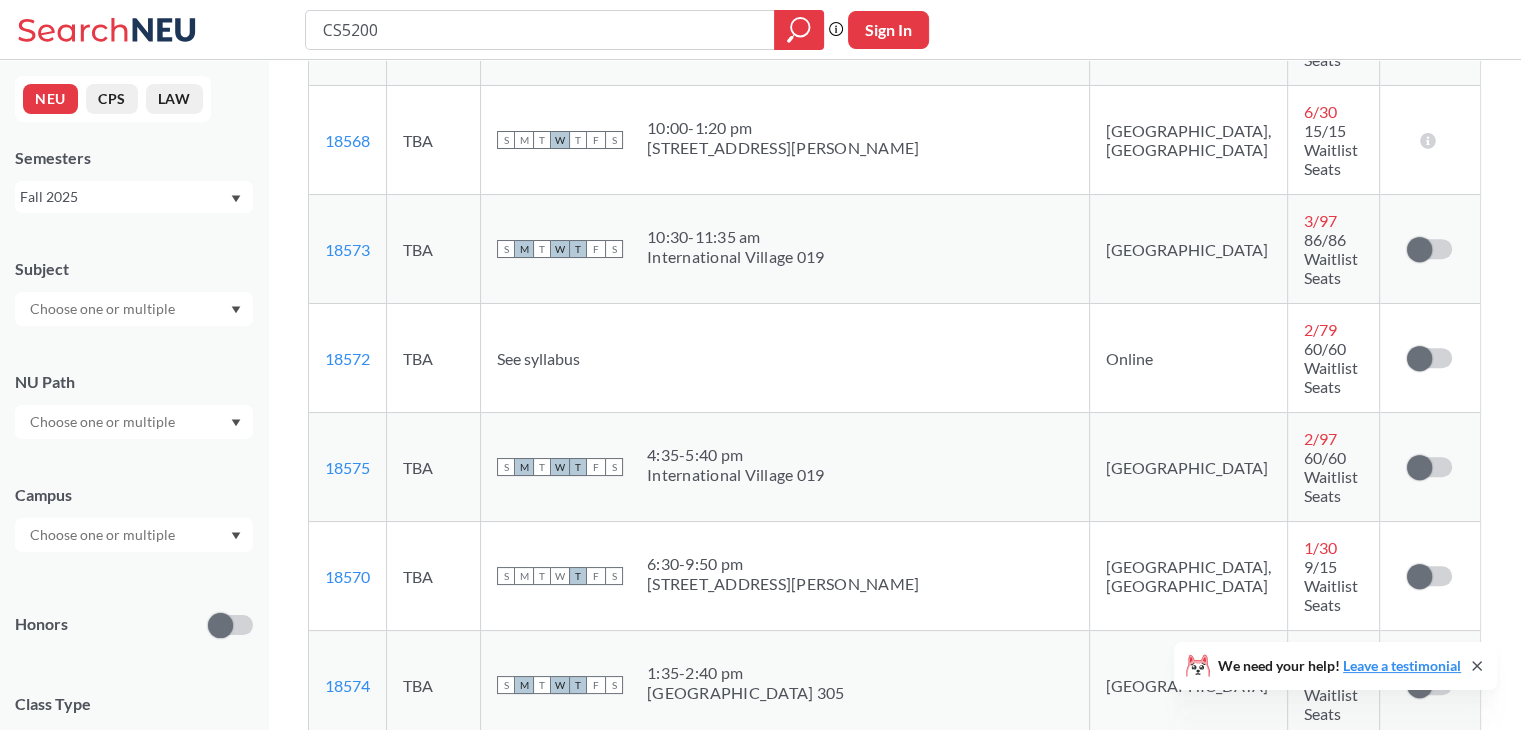 click at bounding box center [104, 535] 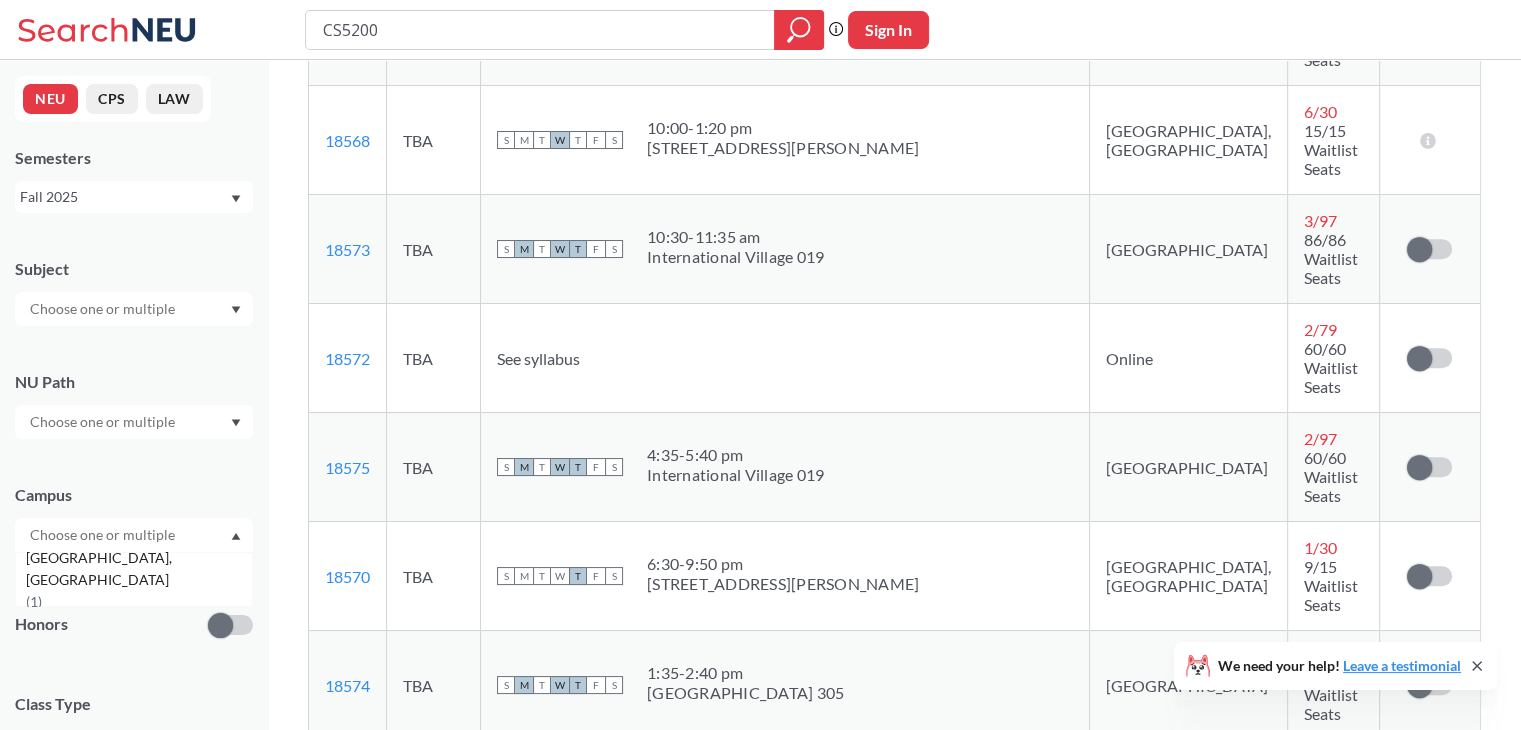 click on "Campus" at bounding box center (134, 495) 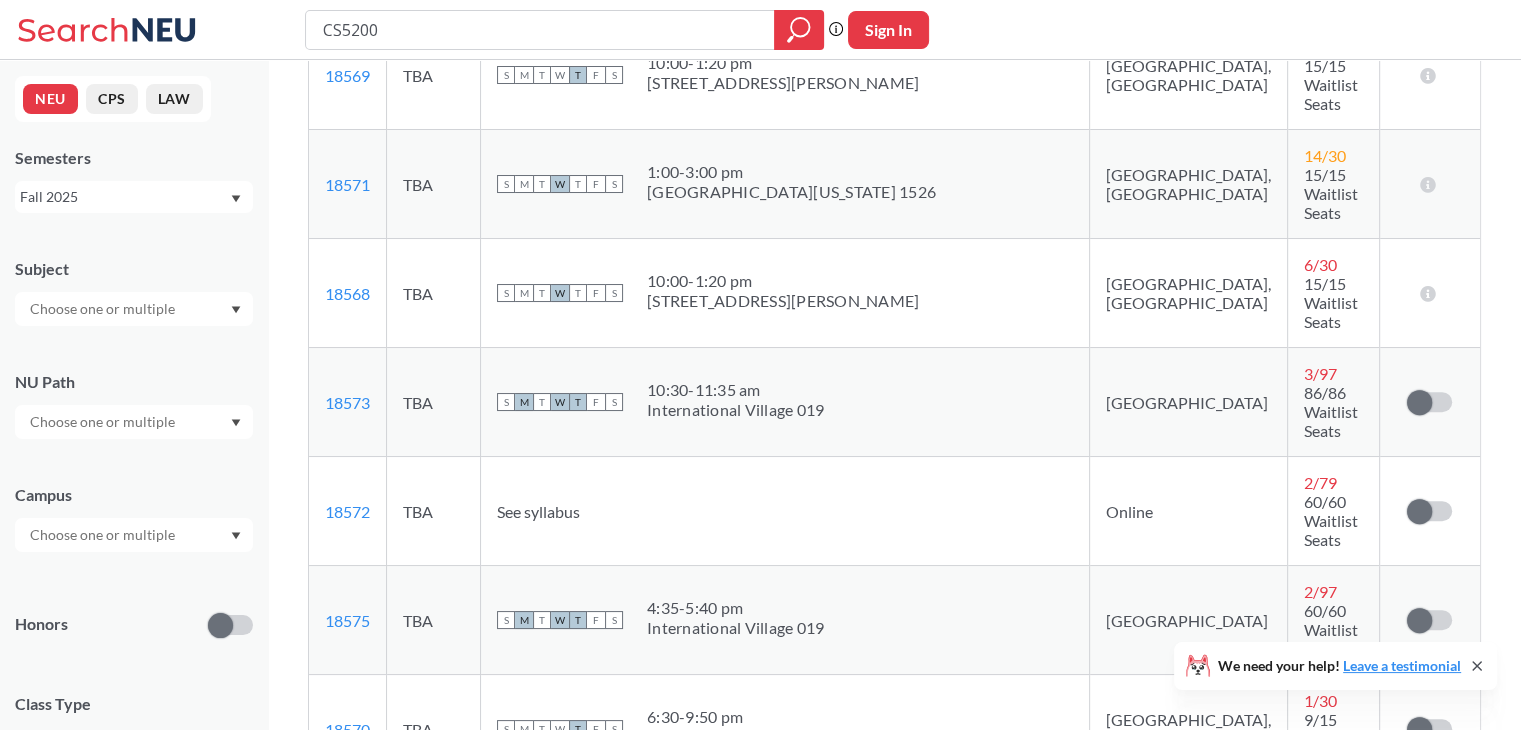 scroll, scrollTop: 784, scrollLeft: 0, axis: vertical 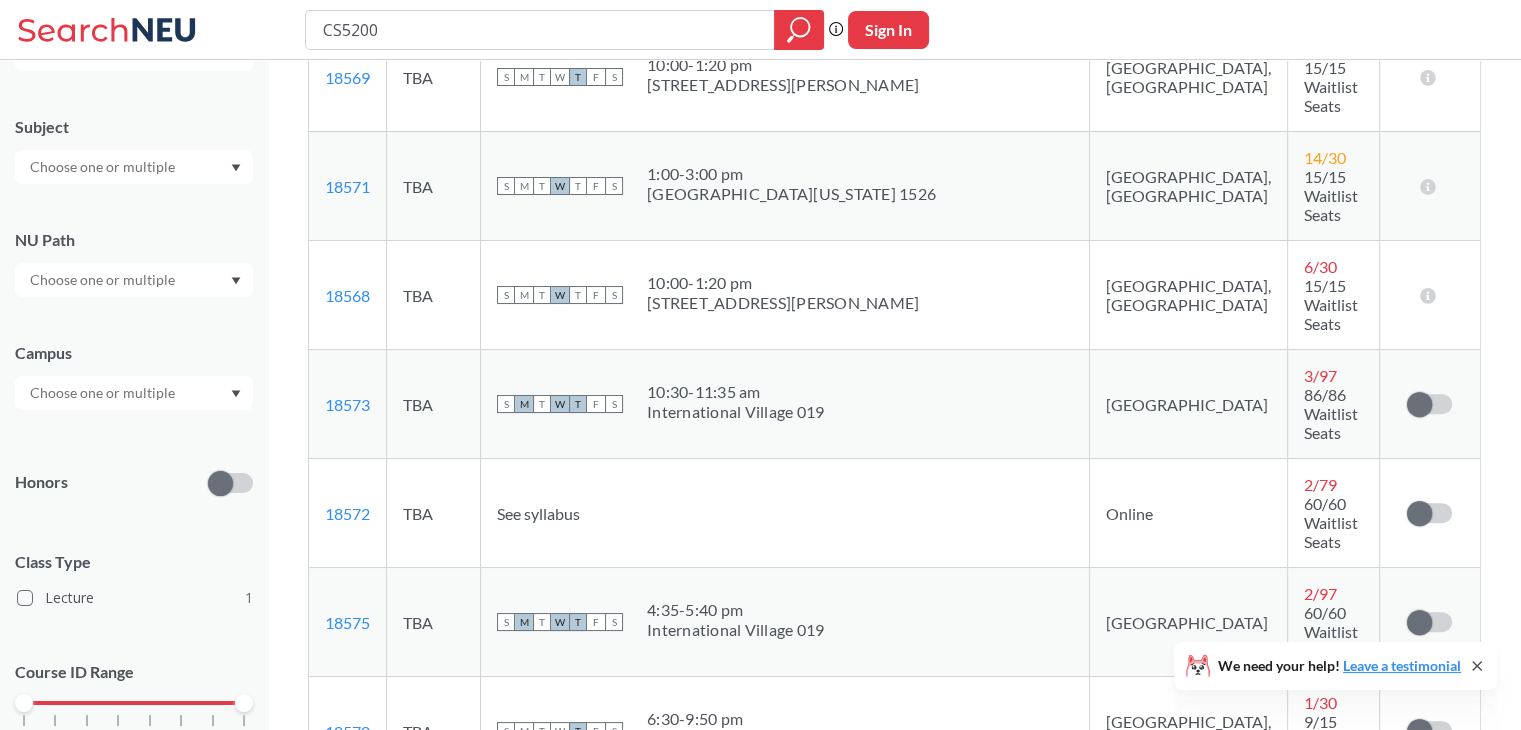 click on "Subject NU Path Campus Honors Class Type Lecture 1 Course ID Range 1000 2000 3000 4000 5000 6000 7000 8000" at bounding box center (134, 441) 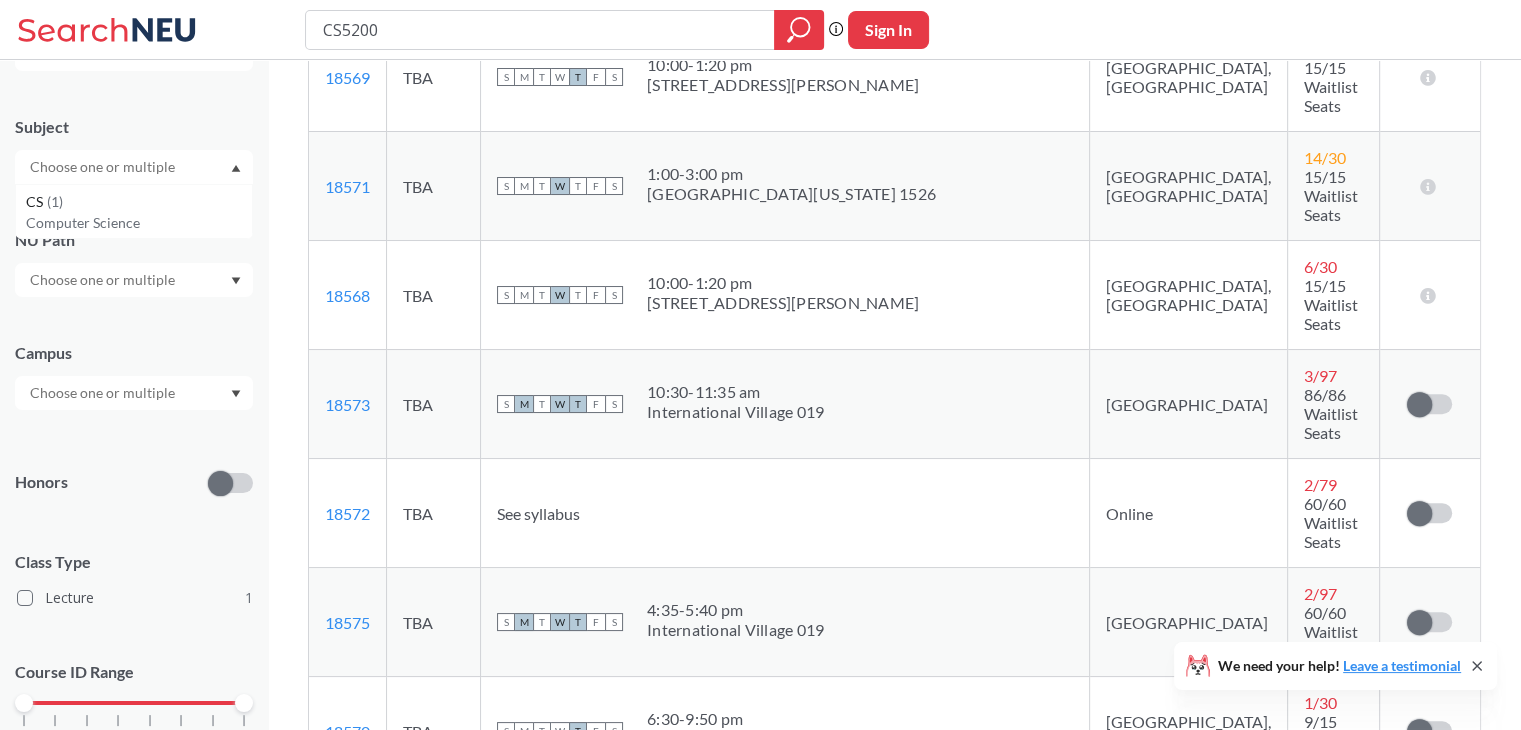 click at bounding box center [104, 167] 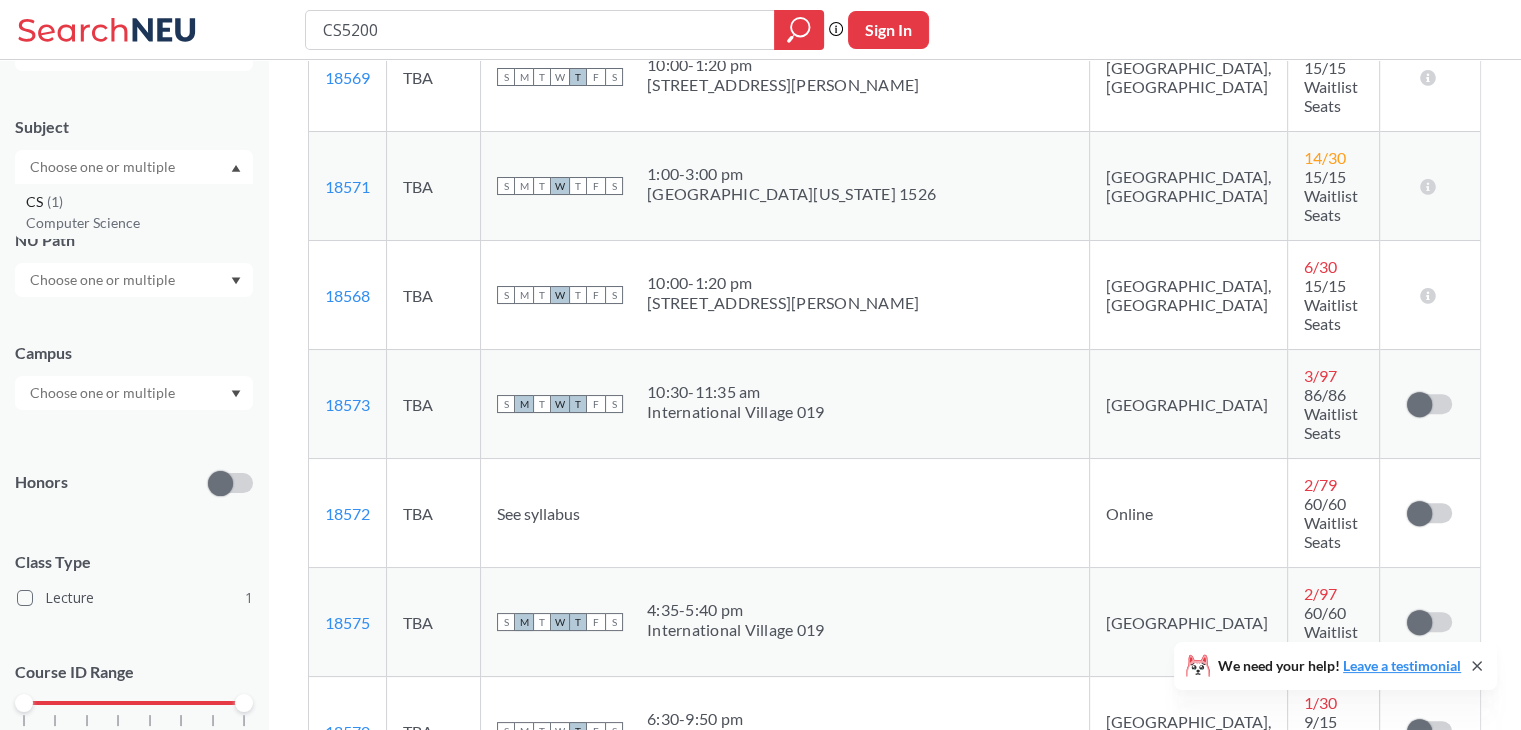 click on "Computer Science" at bounding box center (139, 223) 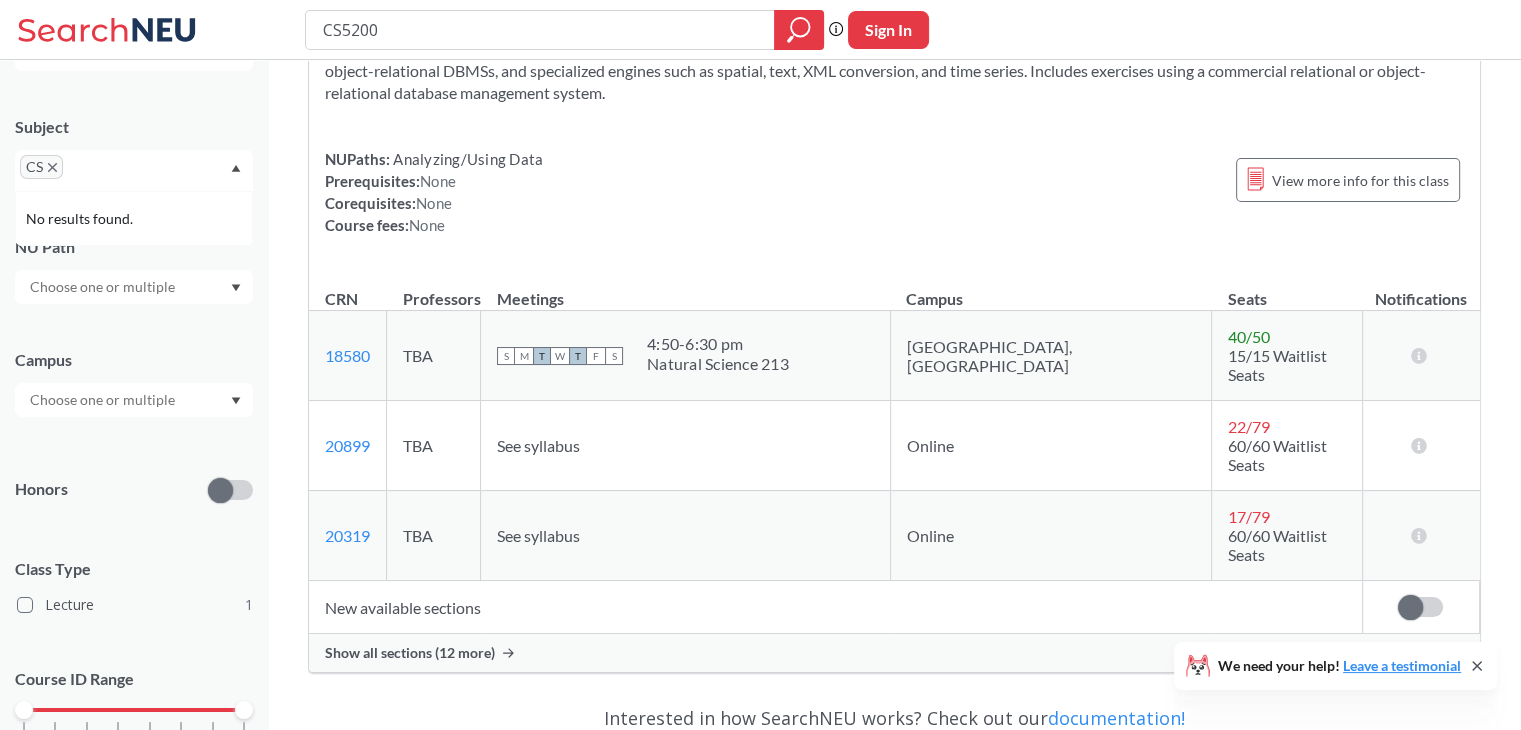 scroll, scrollTop: 260, scrollLeft: 0, axis: vertical 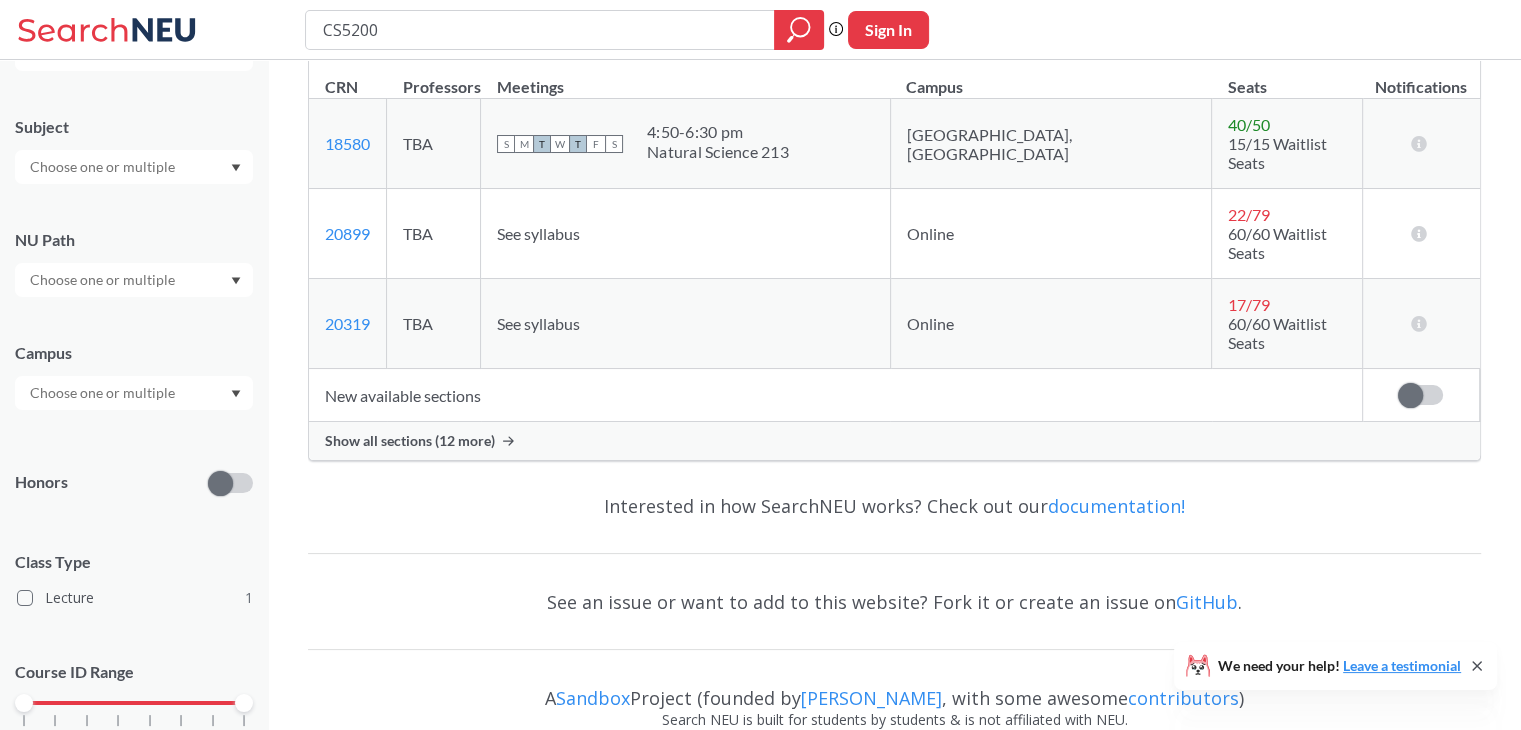 click on "Show all sections (12 more)" at bounding box center (410, 441) 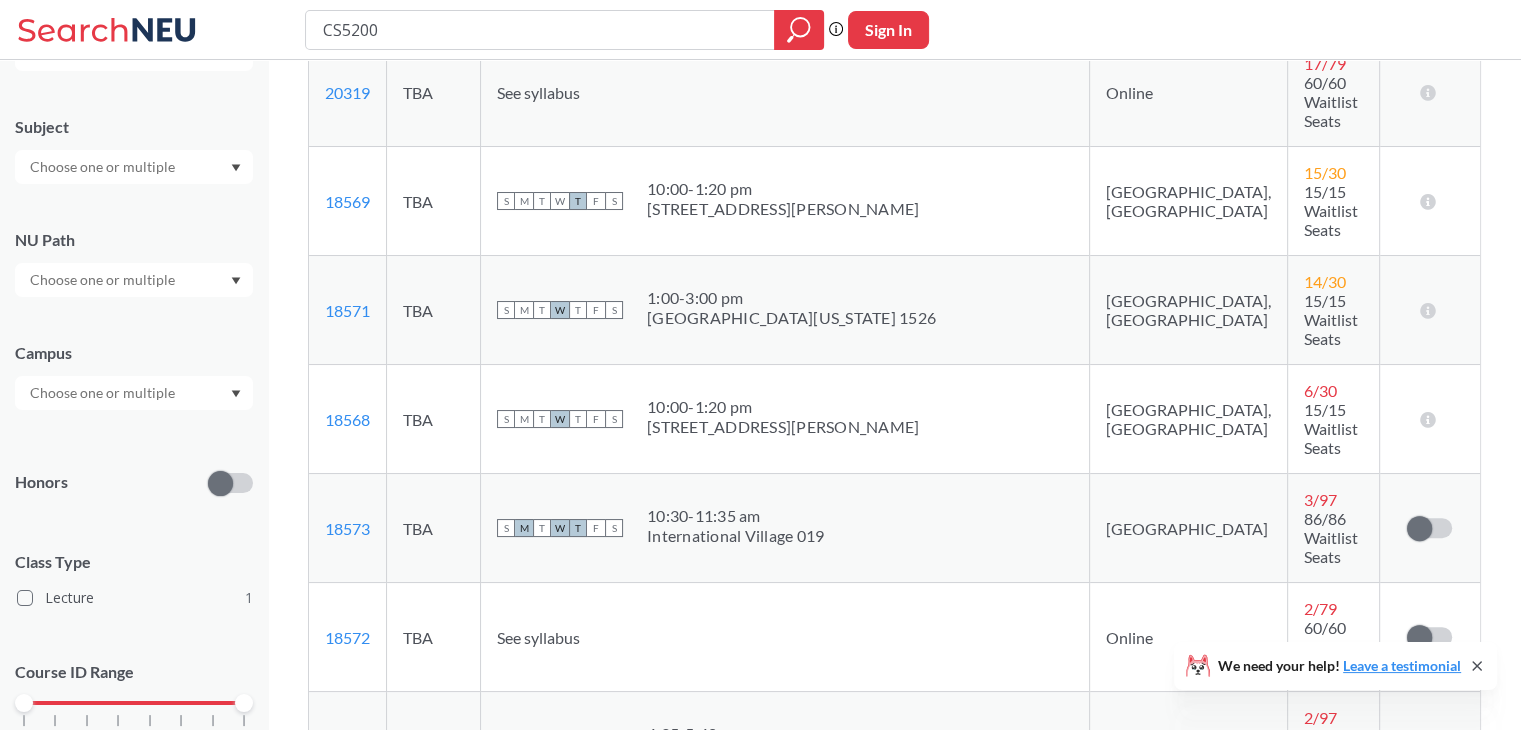 scroll, scrollTop: 662, scrollLeft: 0, axis: vertical 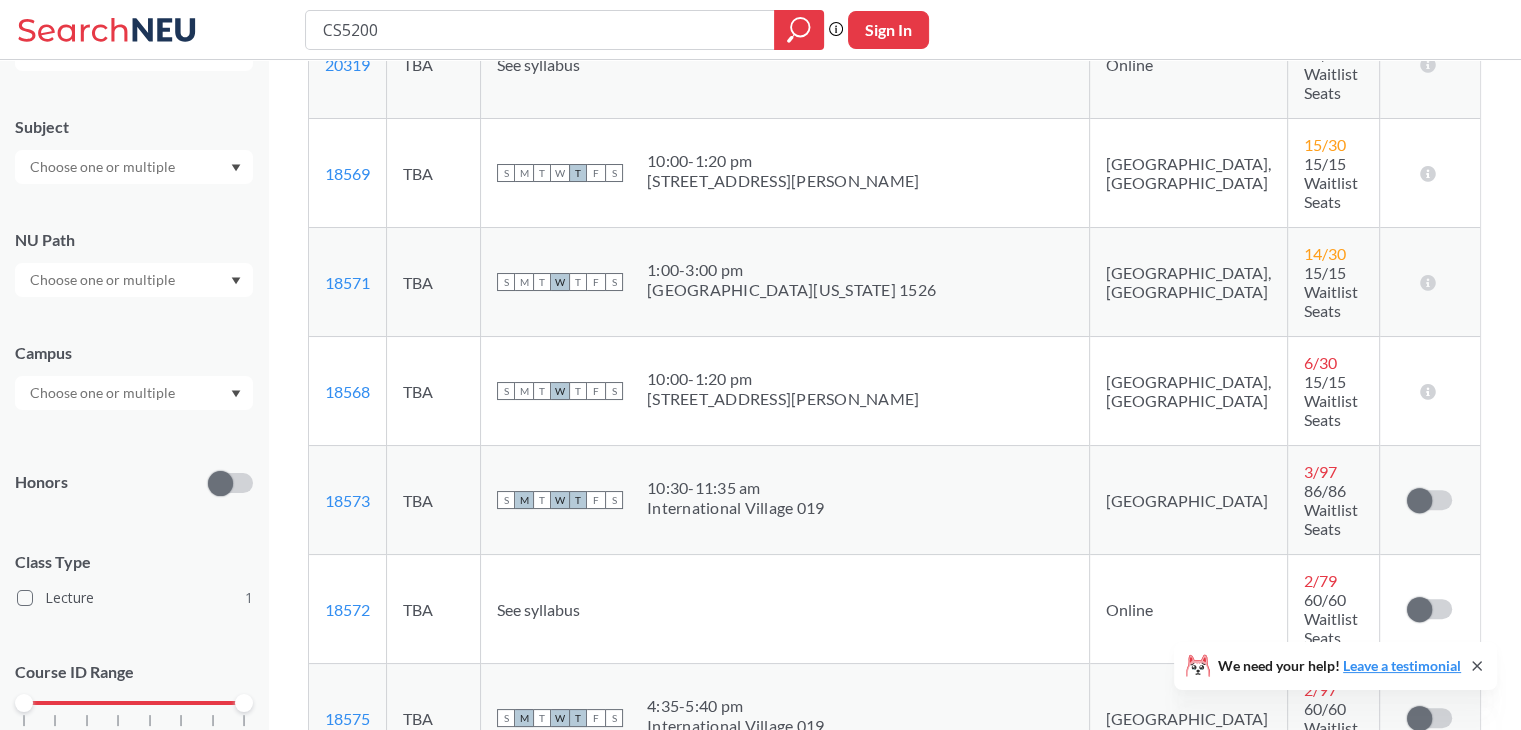 click at bounding box center (134, 393) 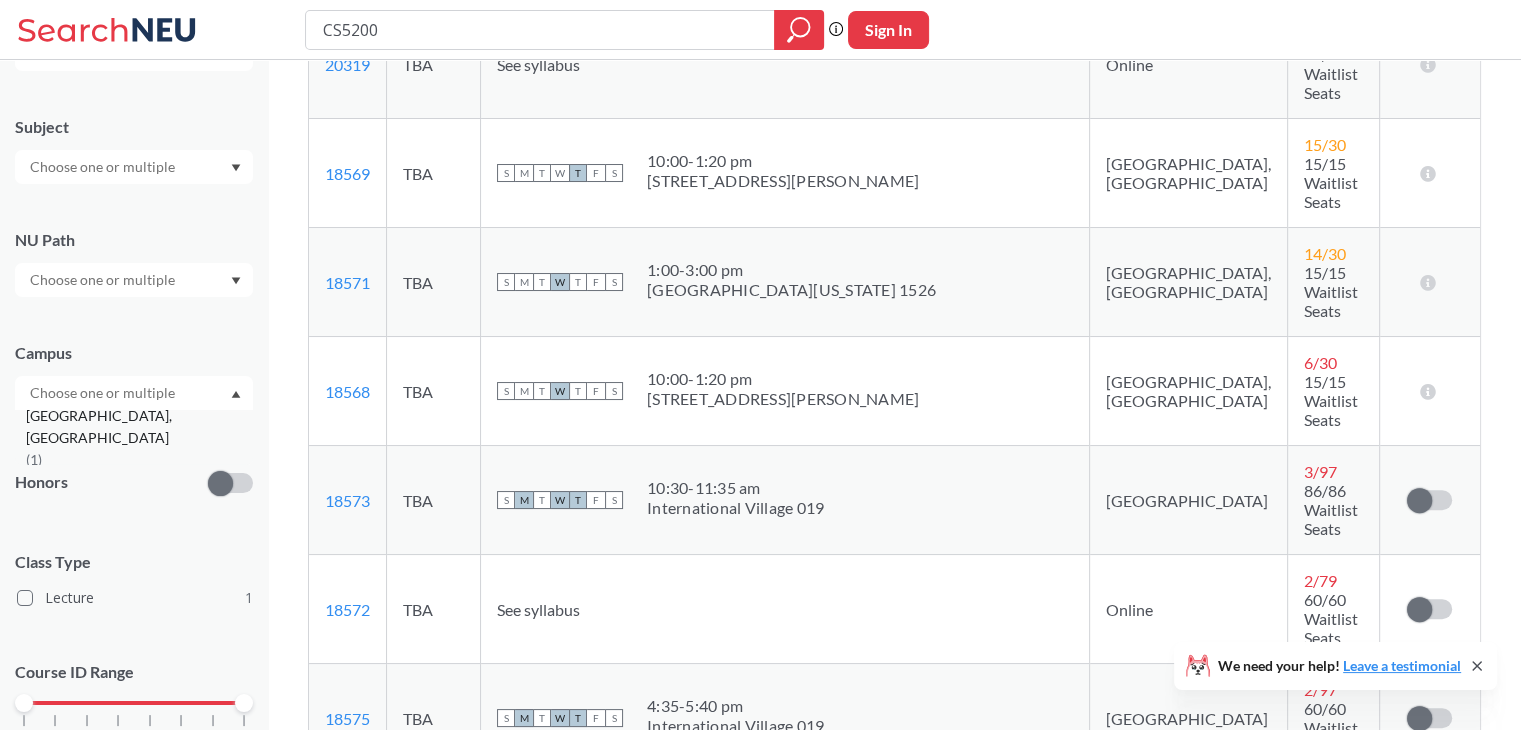 click on "[GEOGRAPHIC_DATA], [GEOGRAPHIC_DATA]" at bounding box center [139, 427] 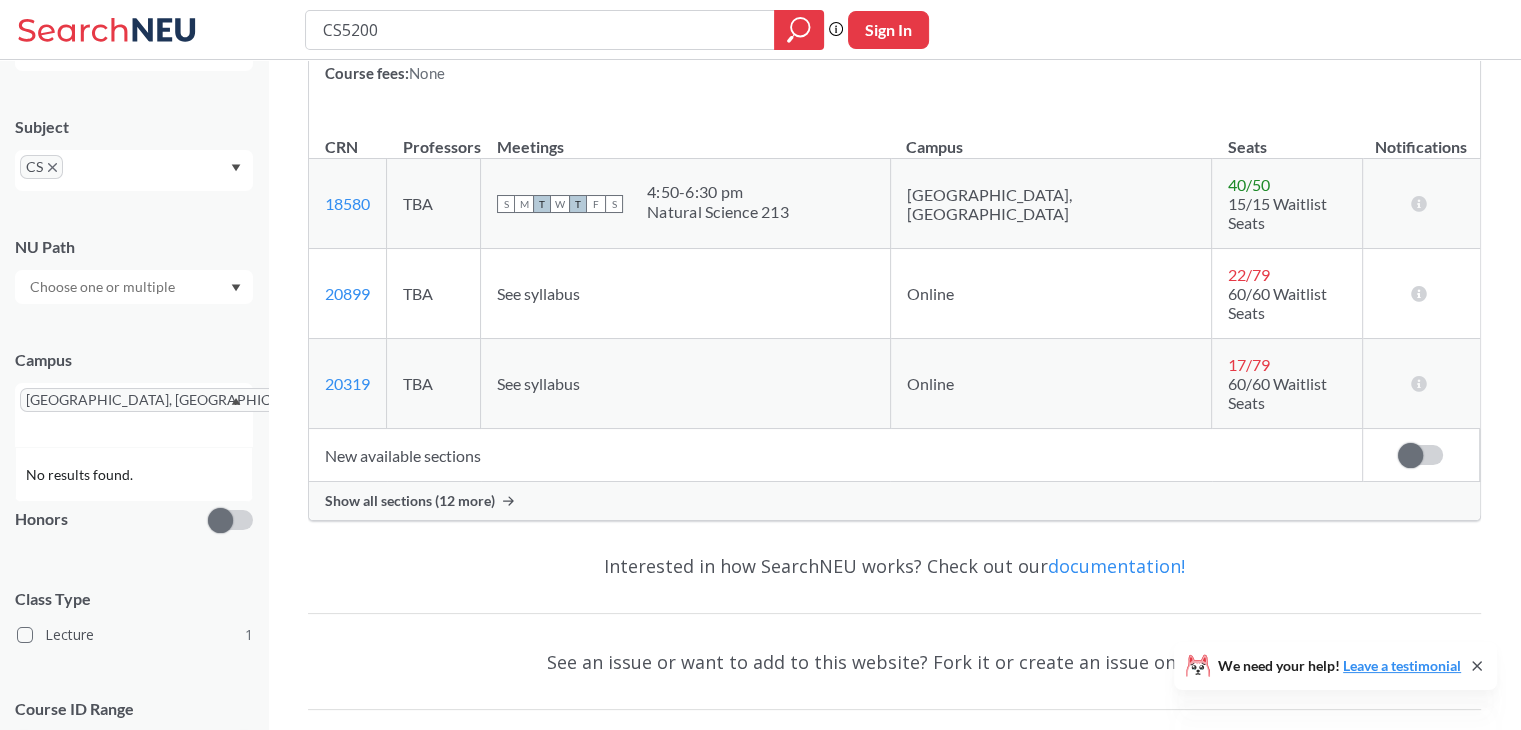 scroll, scrollTop: 396, scrollLeft: 0, axis: vertical 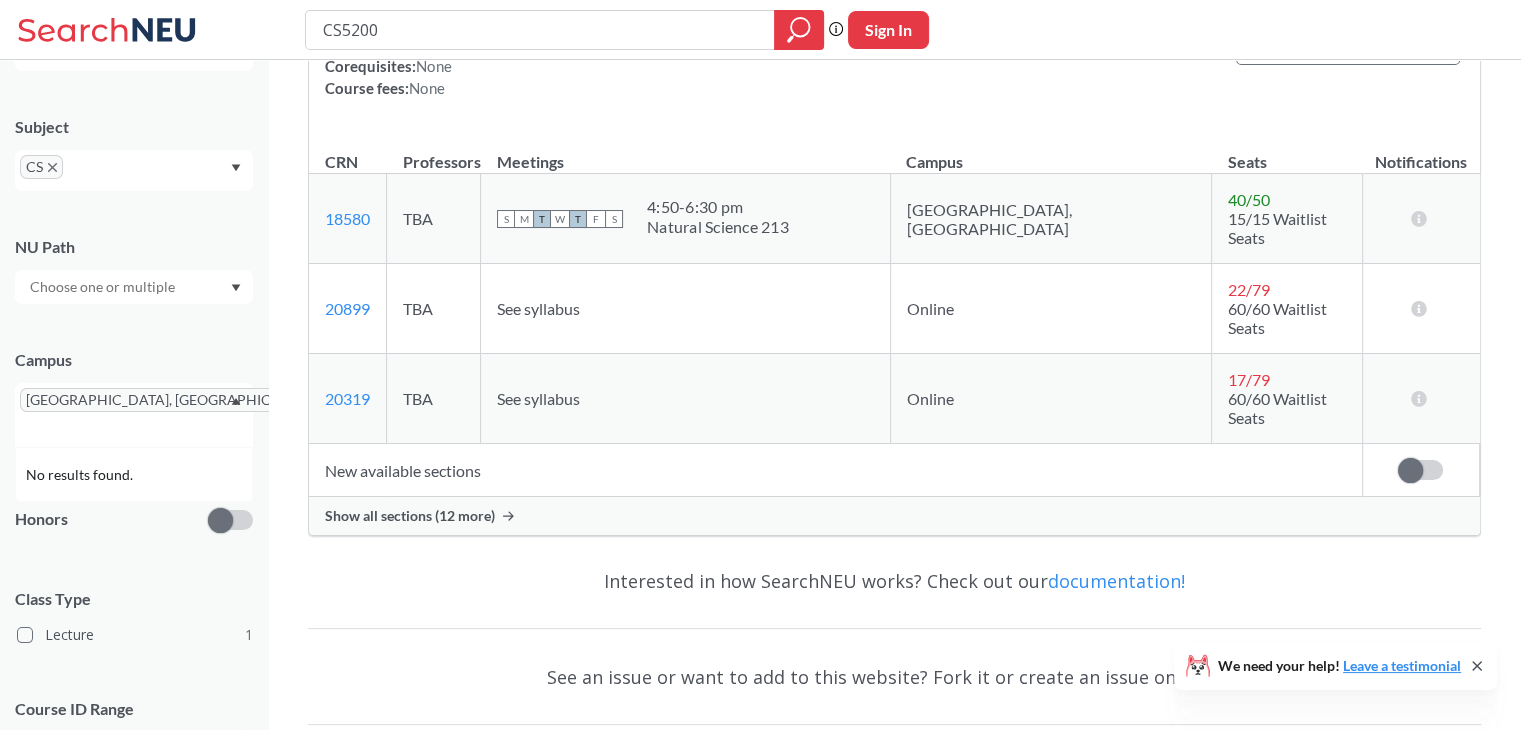 click 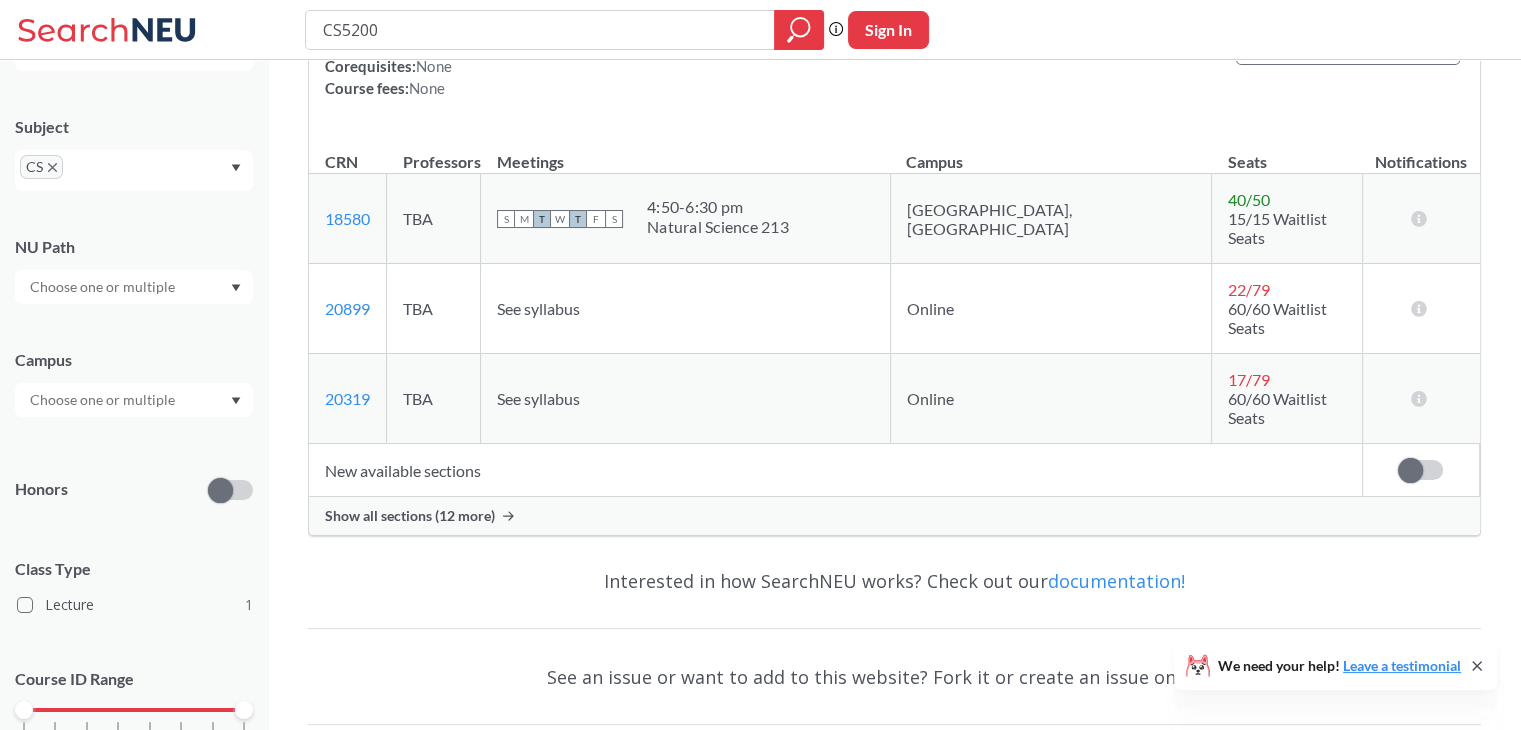 click at bounding box center [134, 287] 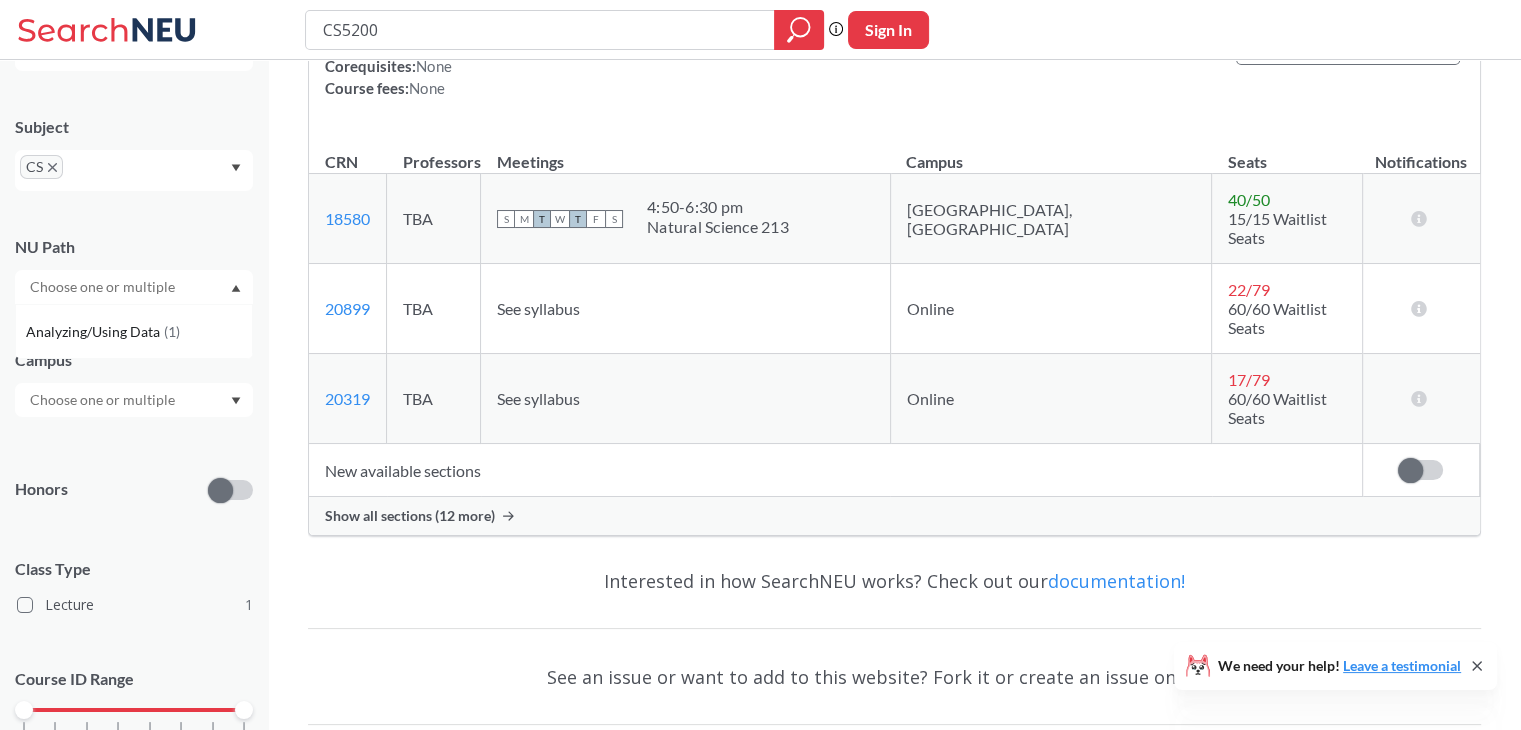 click at bounding box center [134, 287] 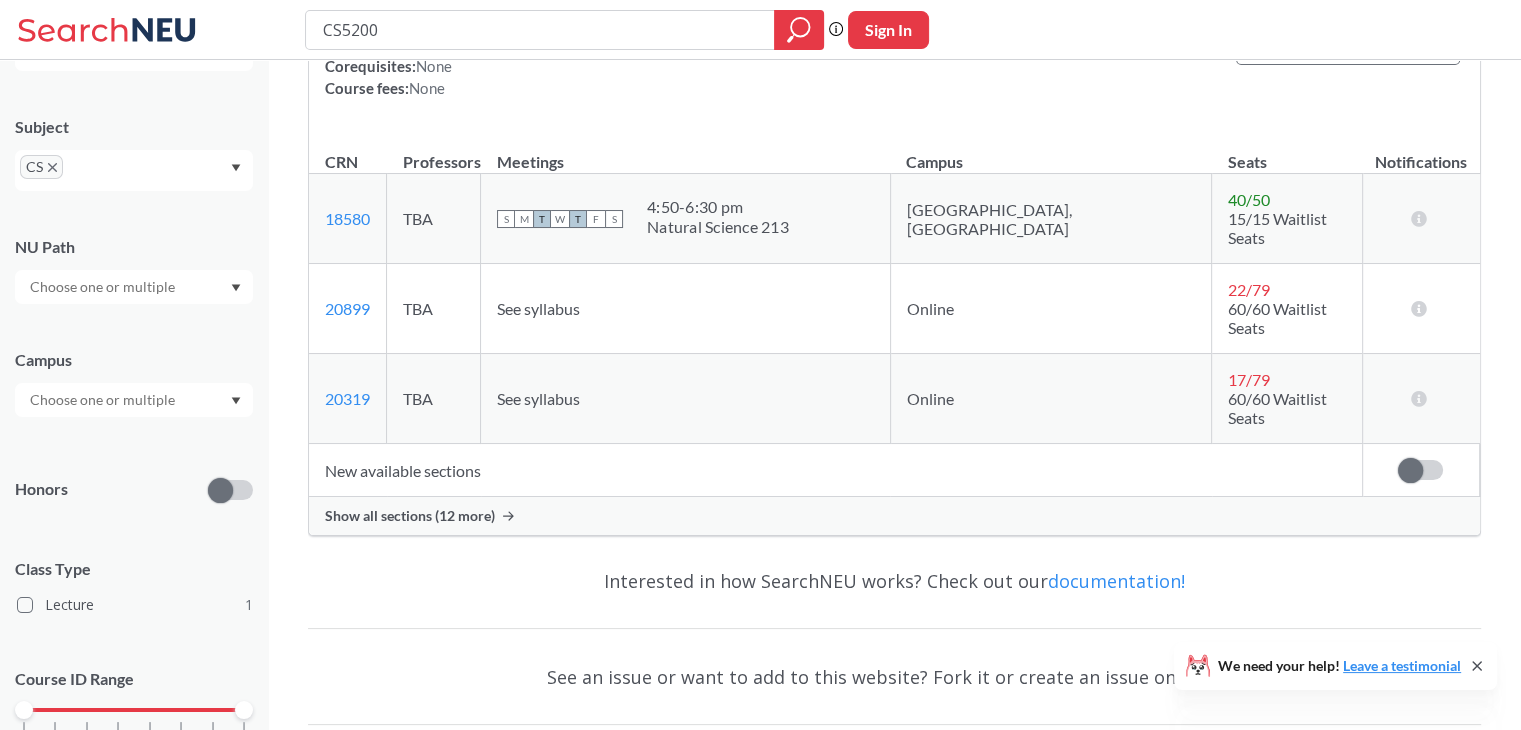 click on "Show all sections (12 more)" at bounding box center [410, 516] 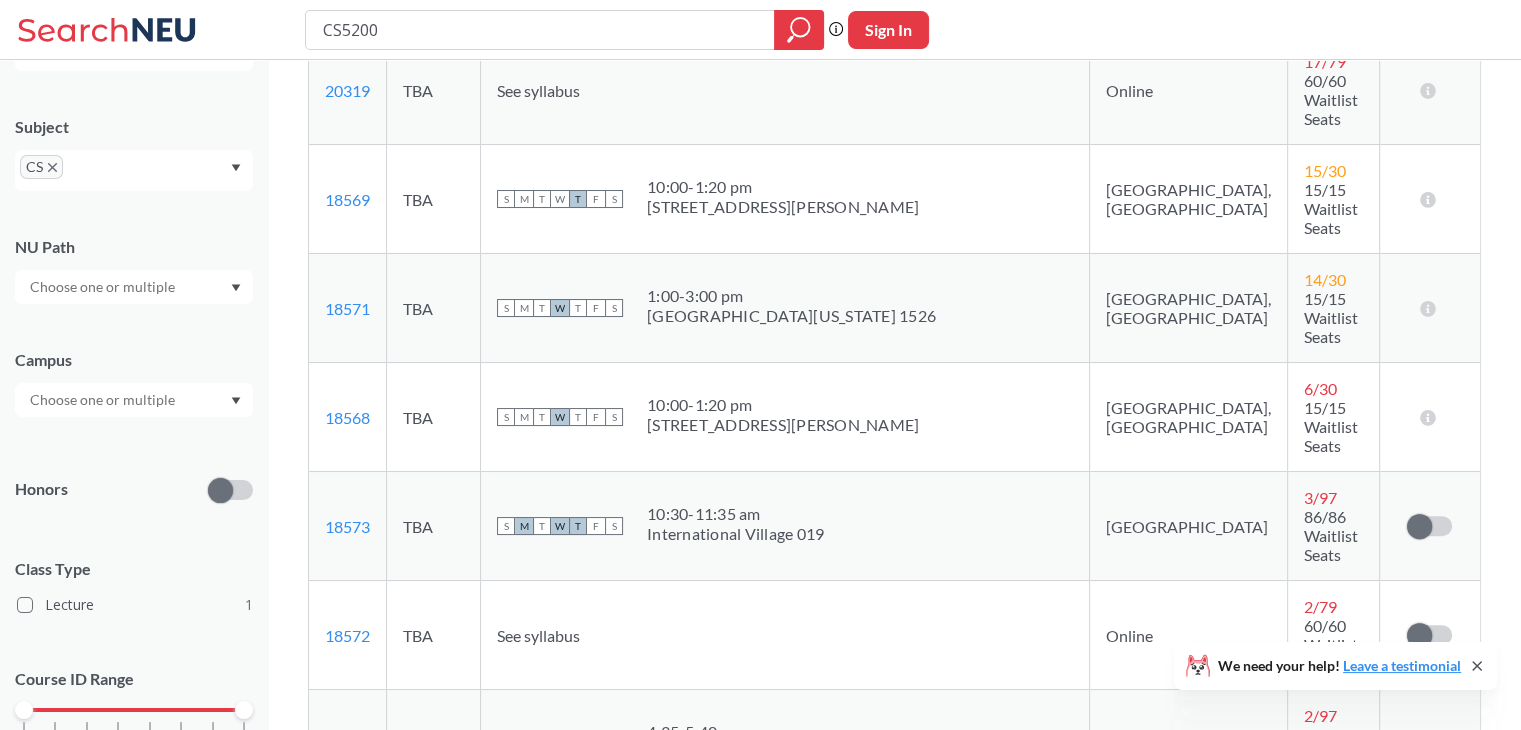 scroll, scrollTop: 751, scrollLeft: 0, axis: vertical 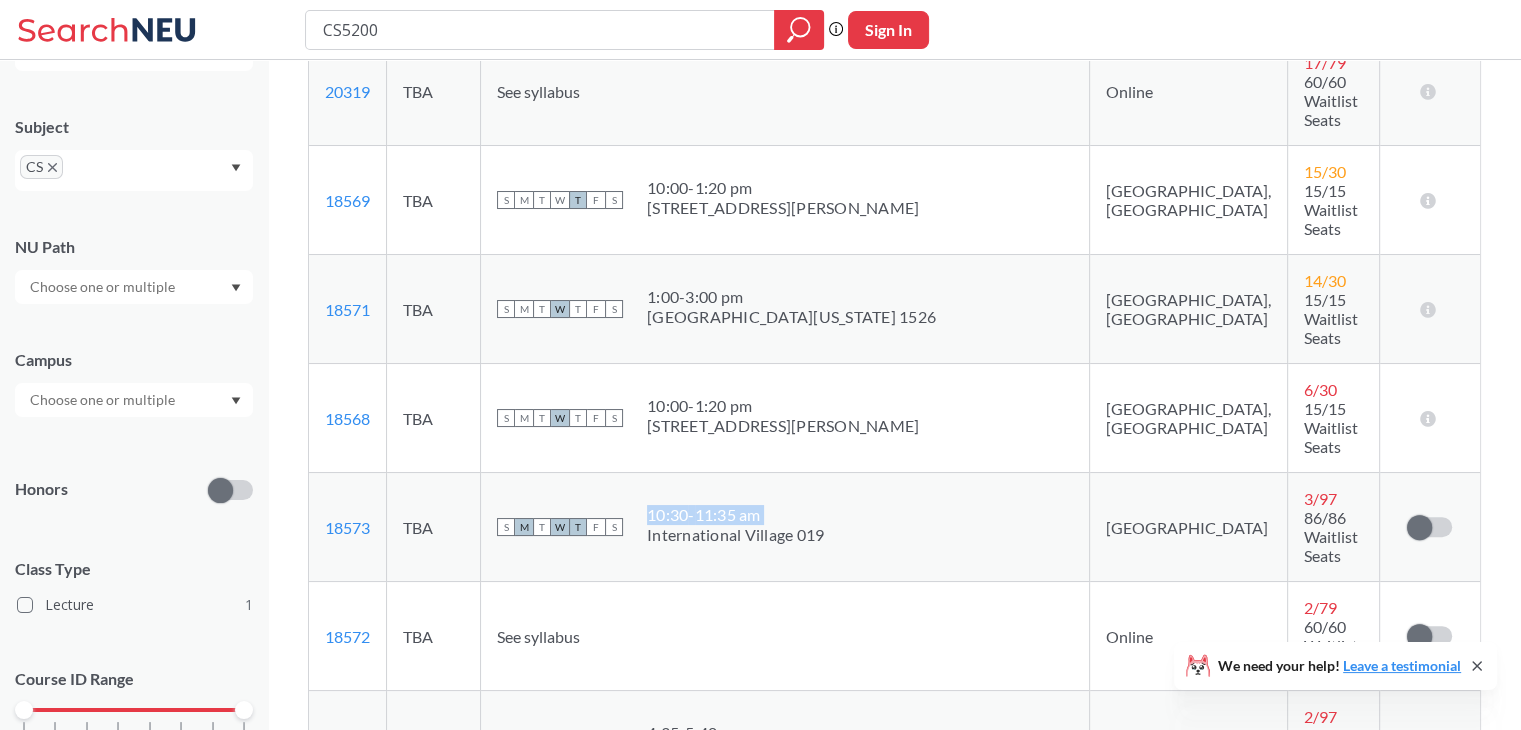 drag, startPoint x: 680, startPoint y: 313, endPoint x: 915, endPoint y: 309, distance: 235.03404 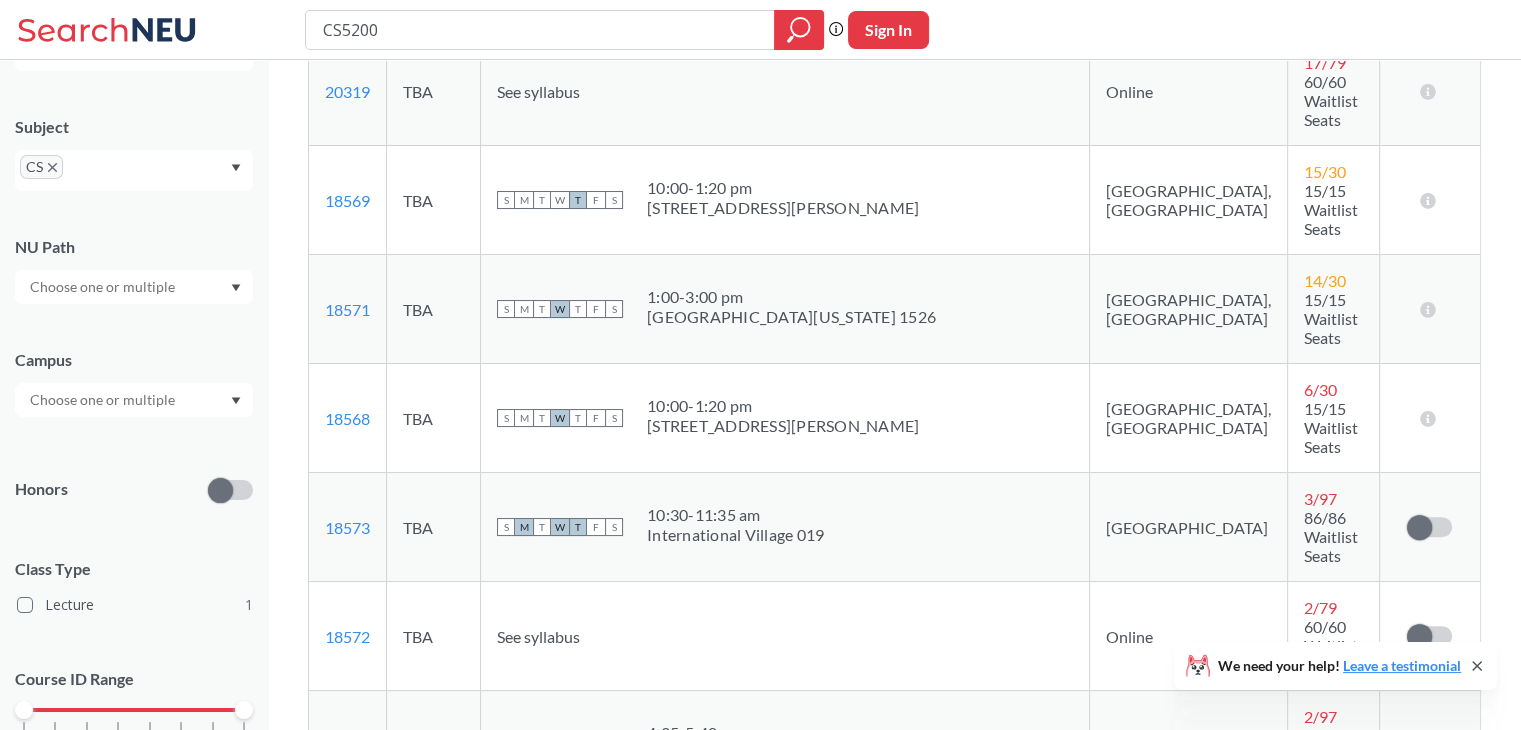 click on "S M T W T F S 4:35 - 5:40 pm International Village 019" at bounding box center (785, 745) 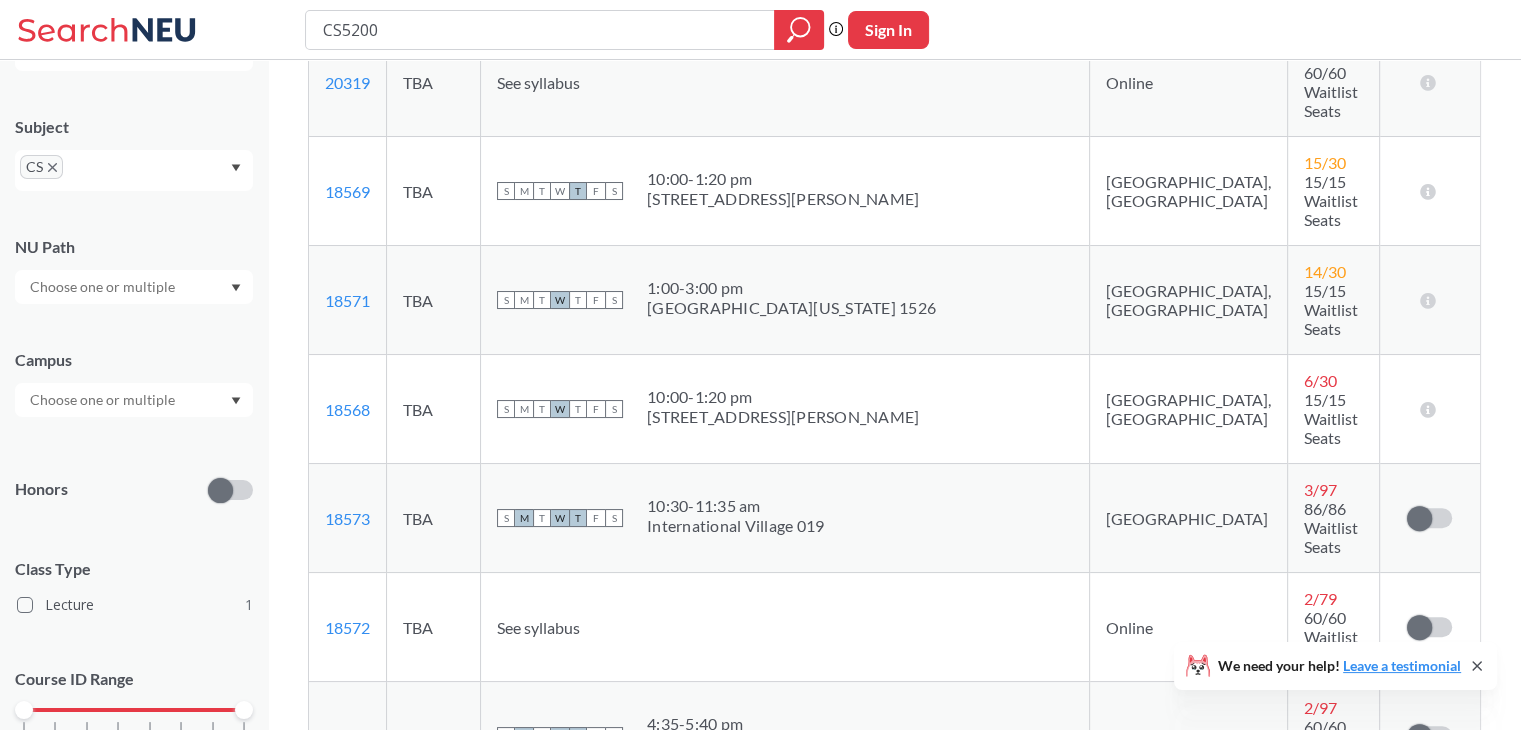 scroll, scrollTop: 762, scrollLeft: 0, axis: vertical 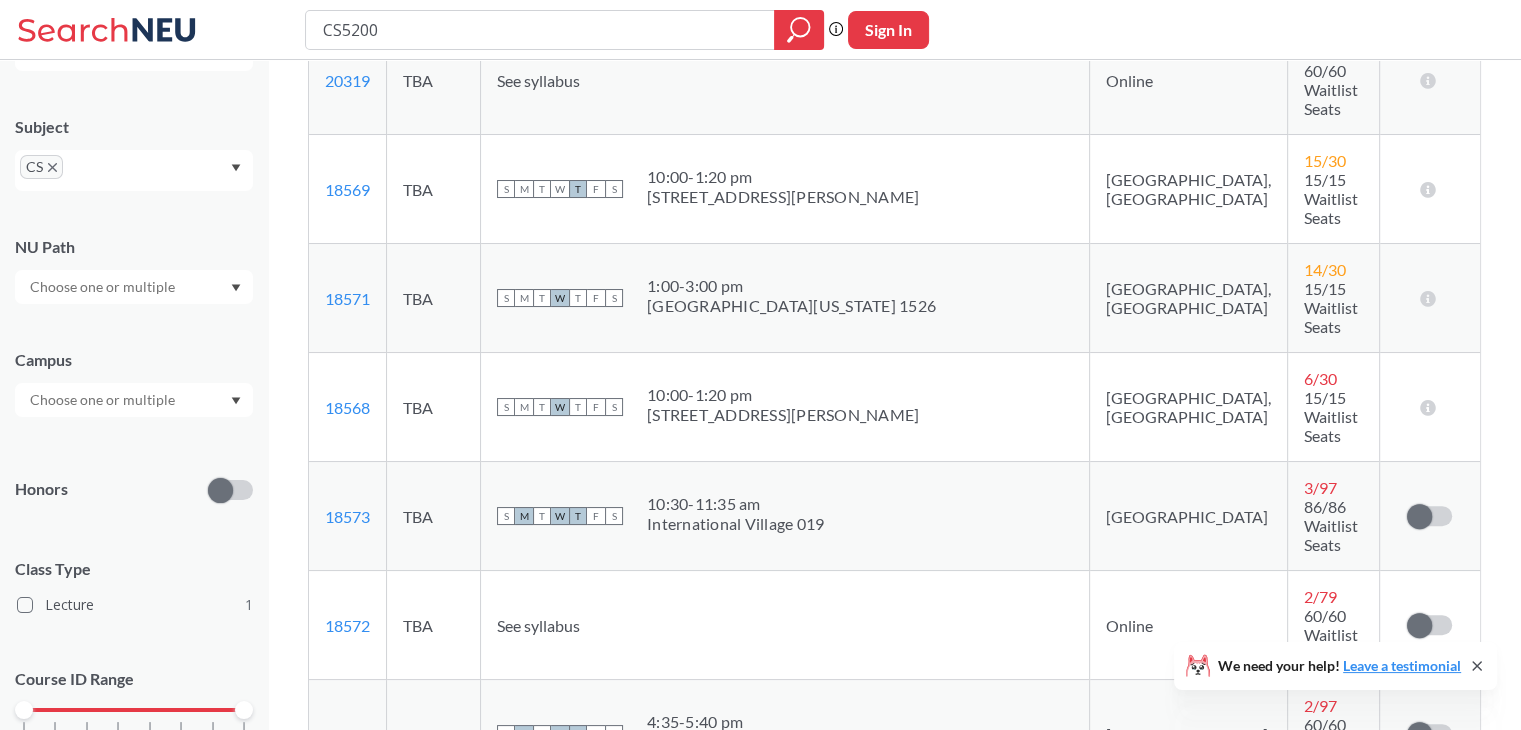 drag, startPoint x: 680, startPoint y: 606, endPoint x: 802, endPoint y: 605, distance: 122.0041 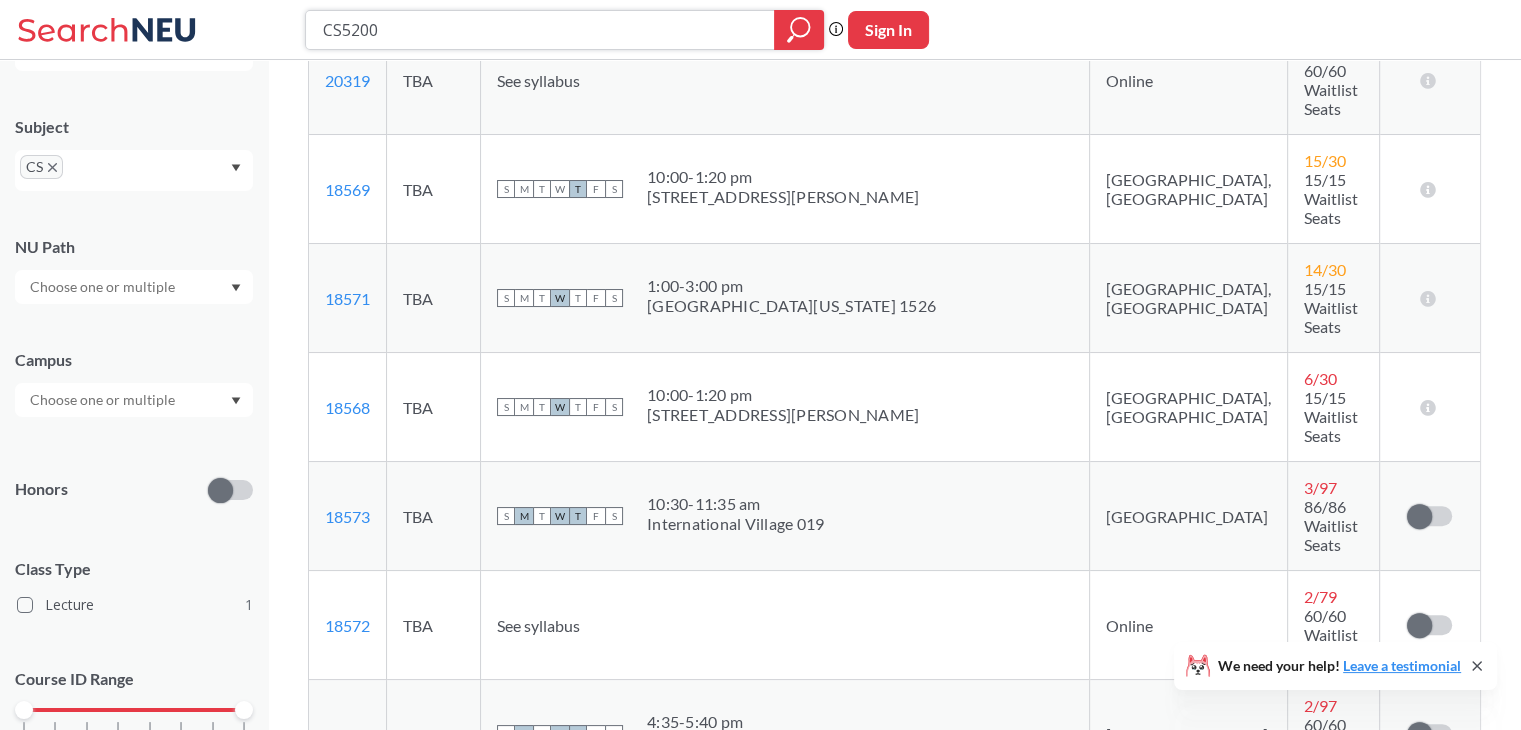 click on "CS5200" at bounding box center [540, 30] 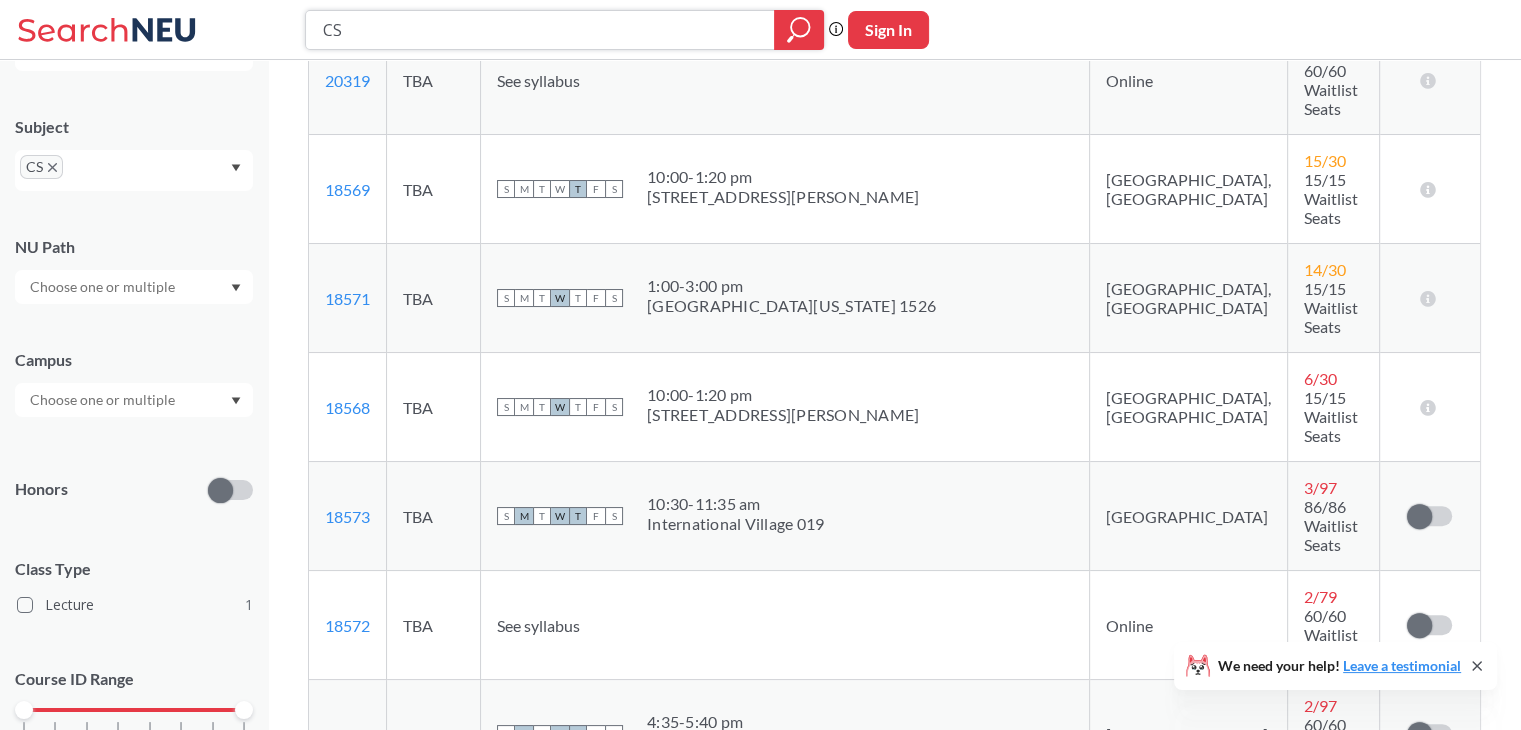 type on "C" 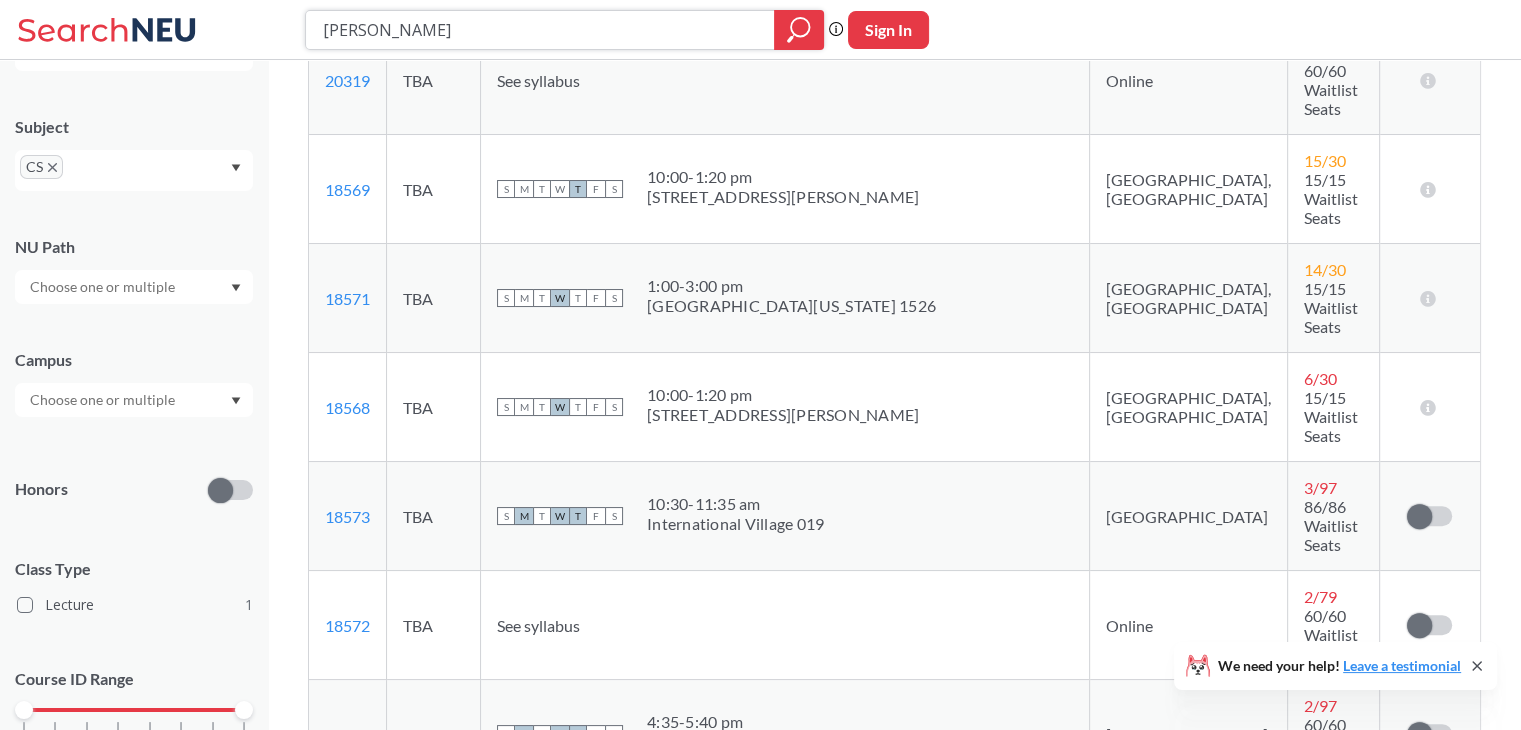 type on "[PERSON_NAME]" 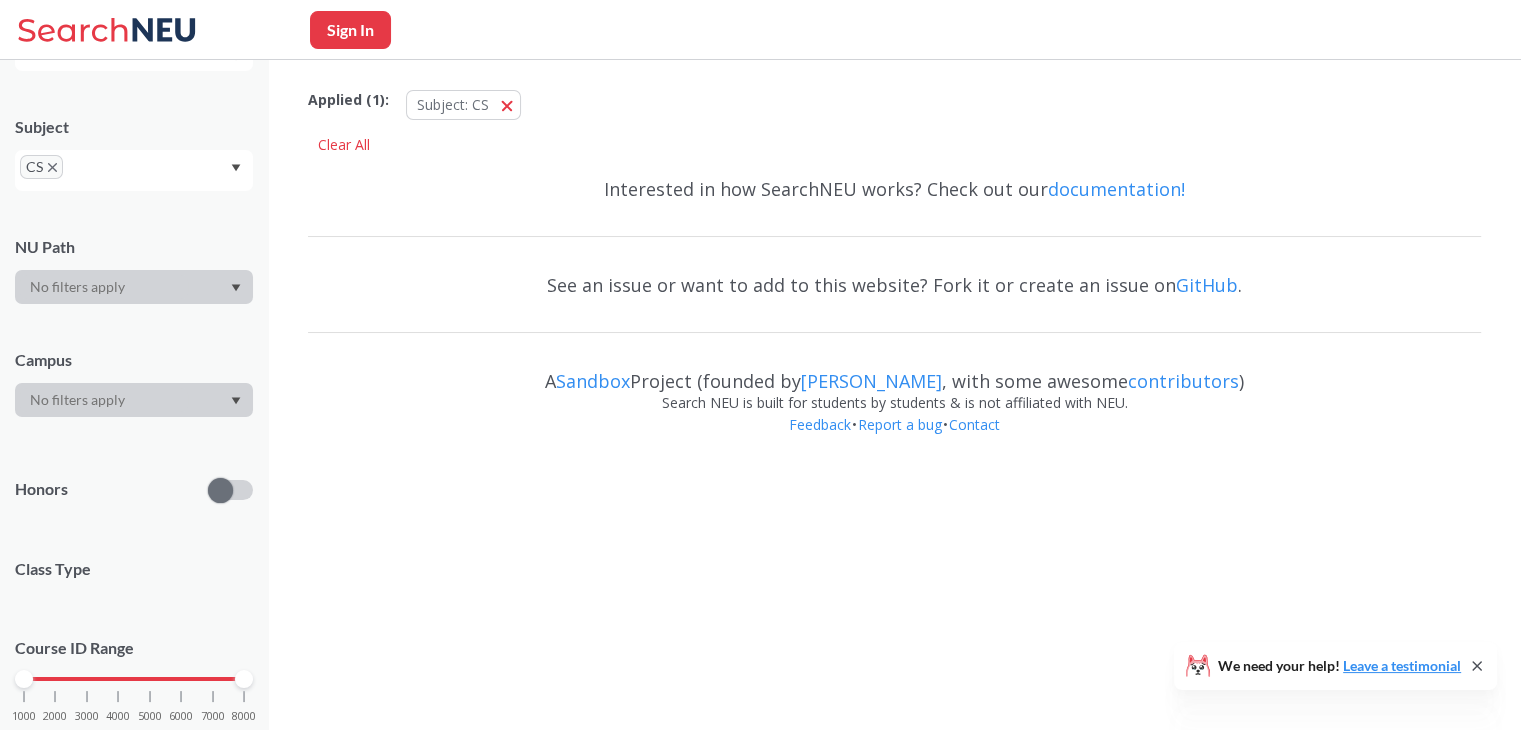 scroll, scrollTop: 0, scrollLeft: 0, axis: both 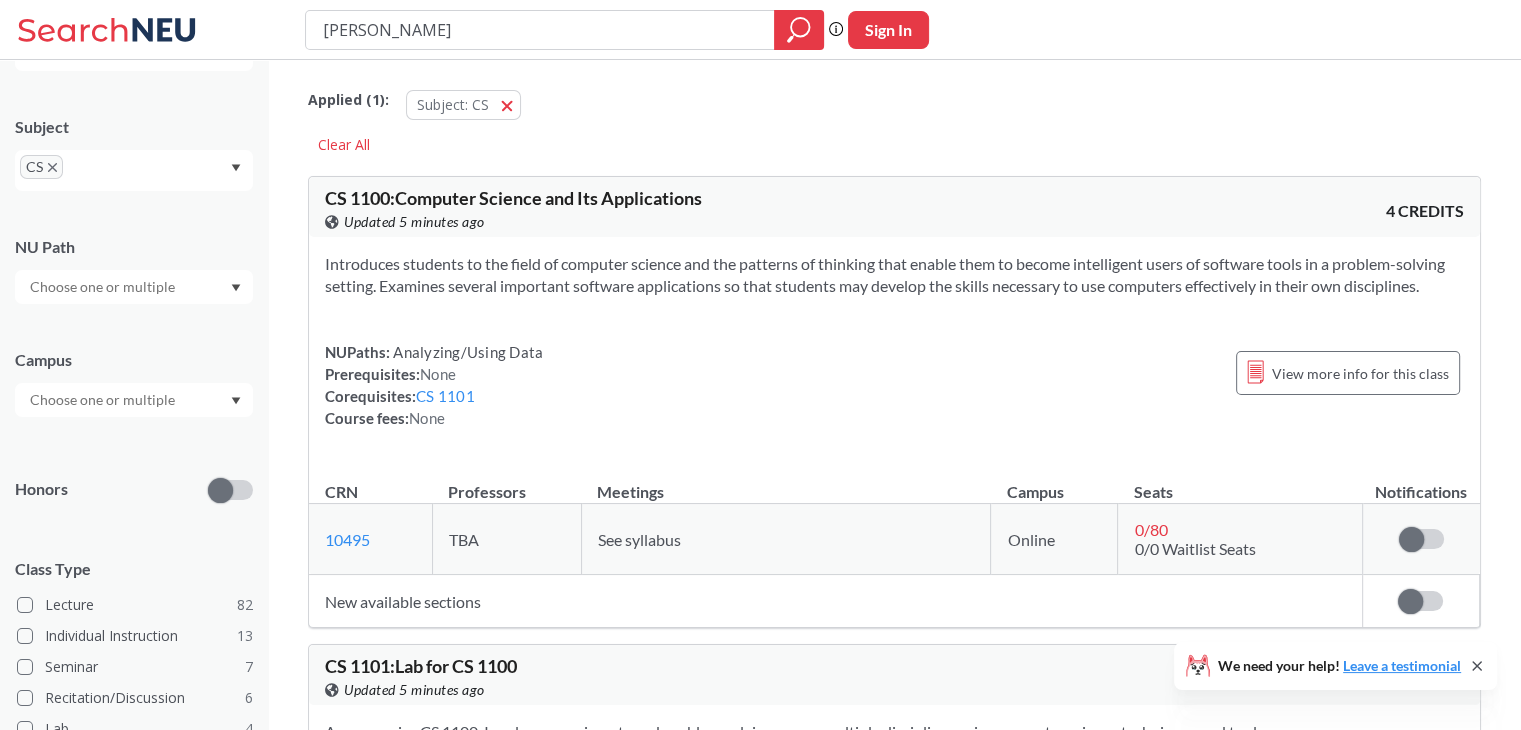 click on "[PERSON_NAME]" at bounding box center (540, 30) 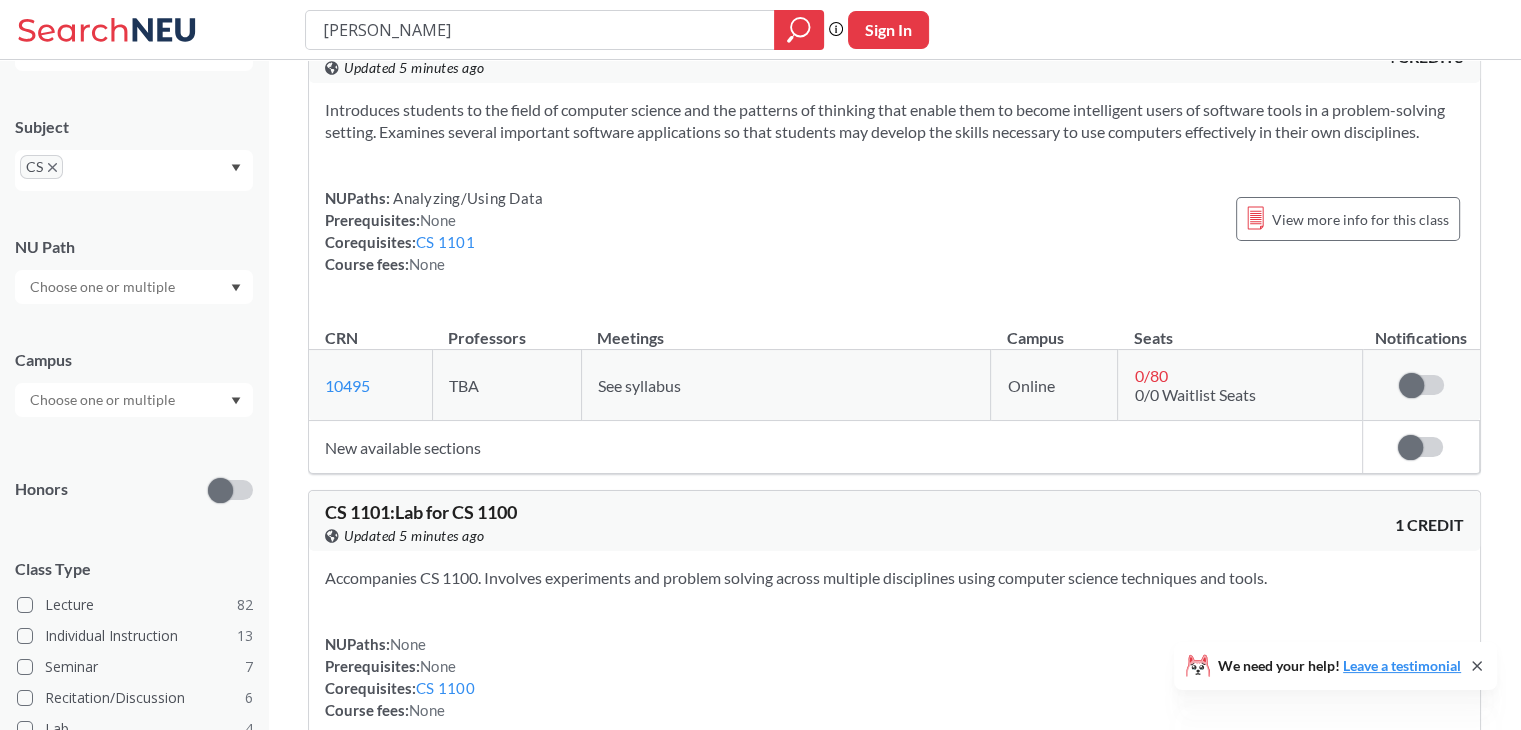scroll, scrollTop: 0, scrollLeft: 0, axis: both 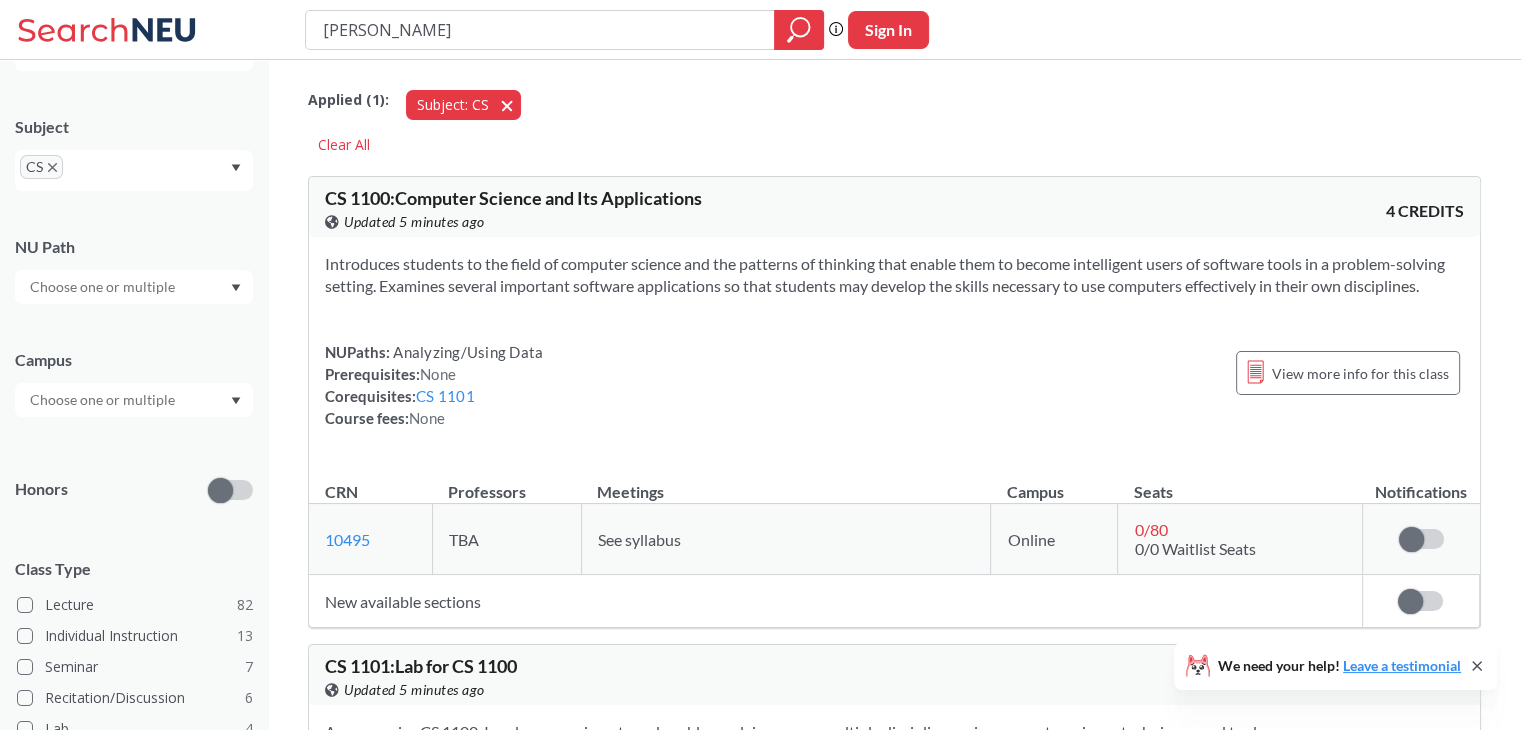 click on "Subject: CS CS" at bounding box center [463, 105] 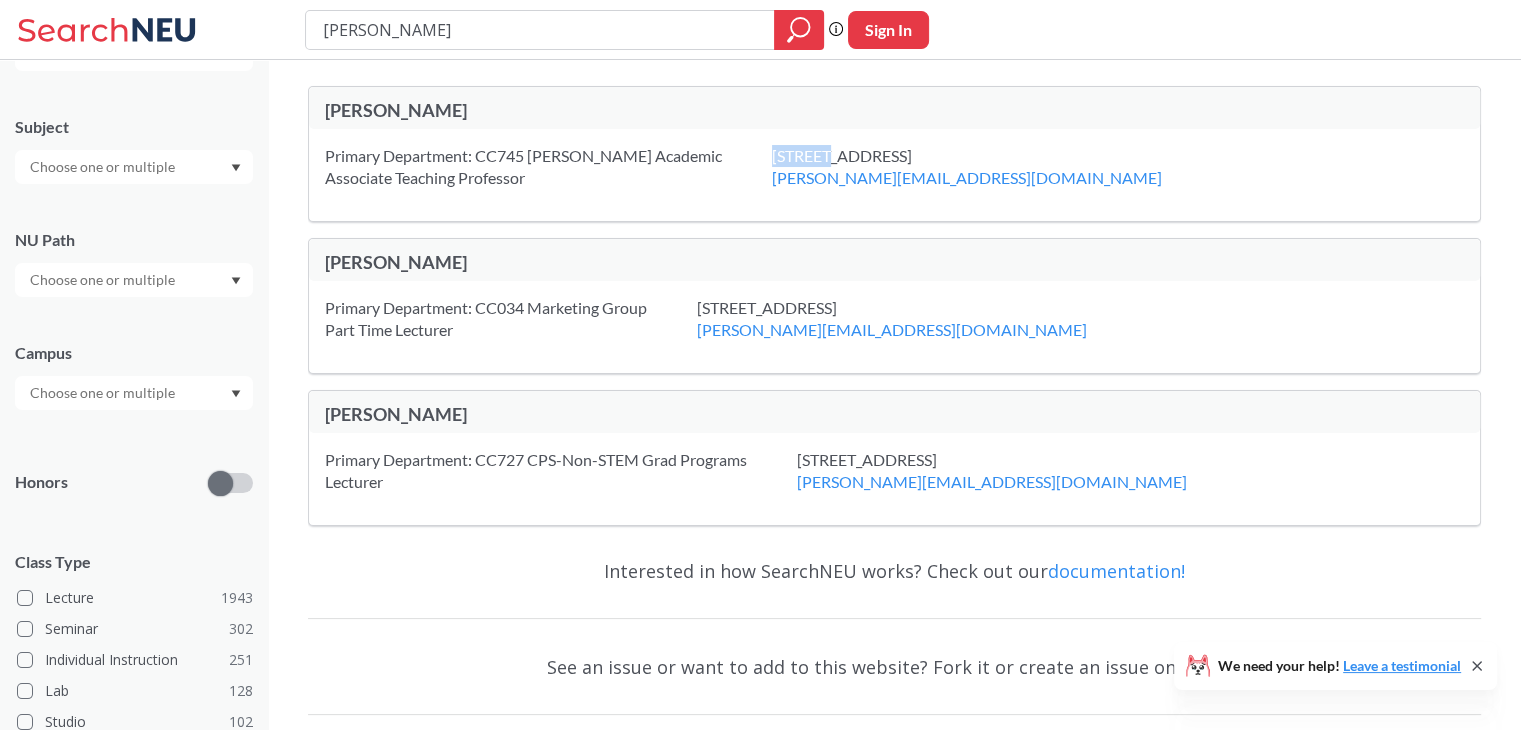 drag, startPoint x: 705, startPoint y: 157, endPoint x: 772, endPoint y: 149, distance: 67.47592 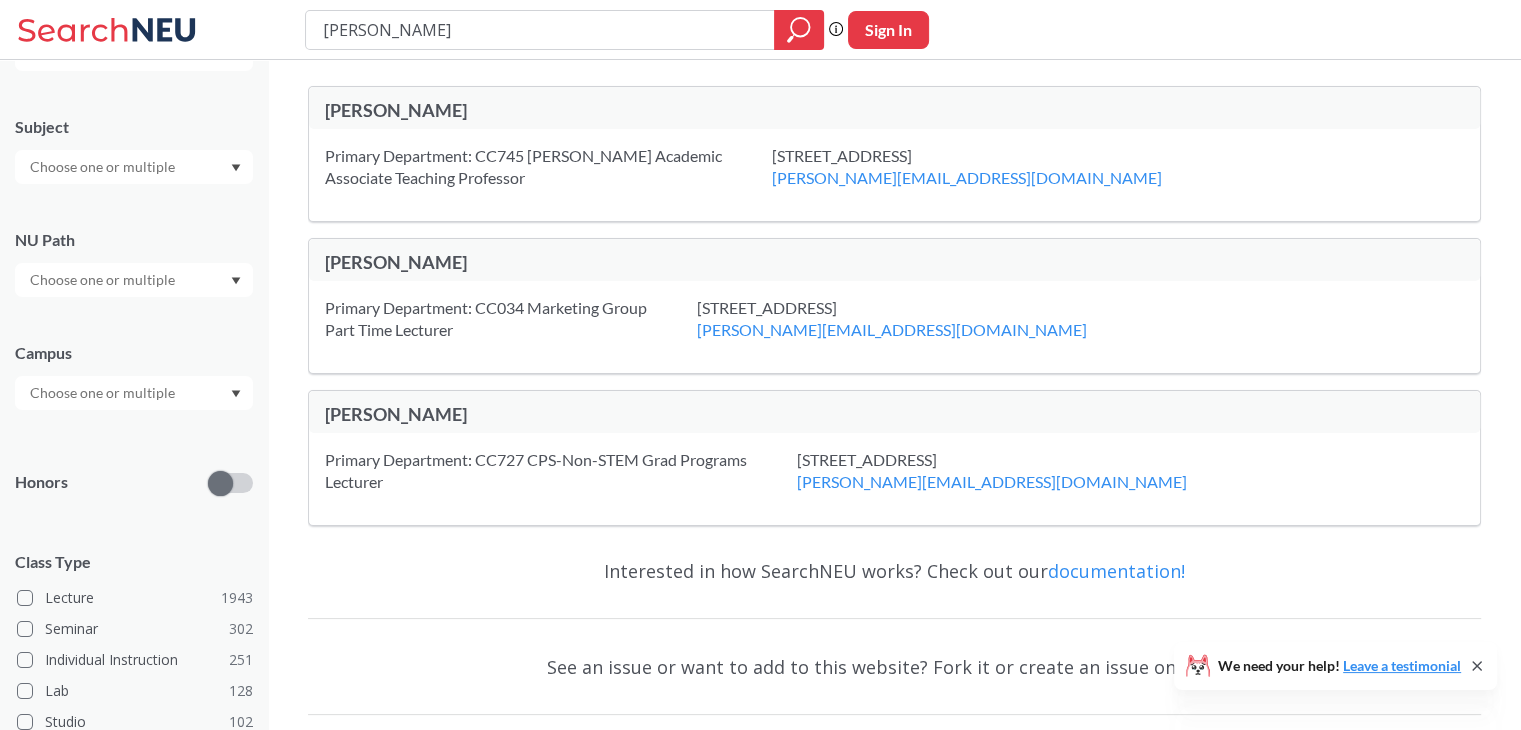 click on "[PERSON_NAME]" at bounding box center [894, 260] 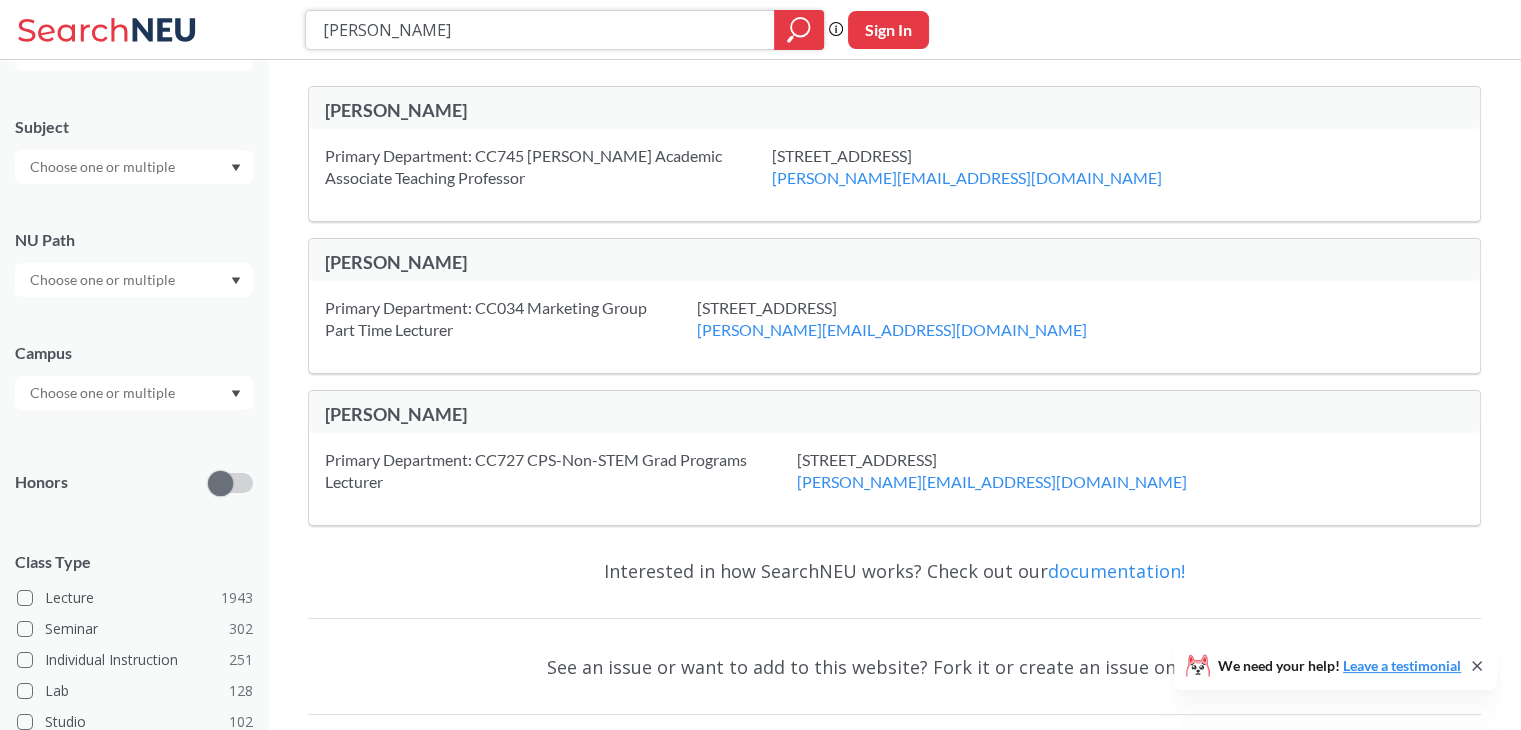 click on "[PERSON_NAME]" at bounding box center [540, 30] 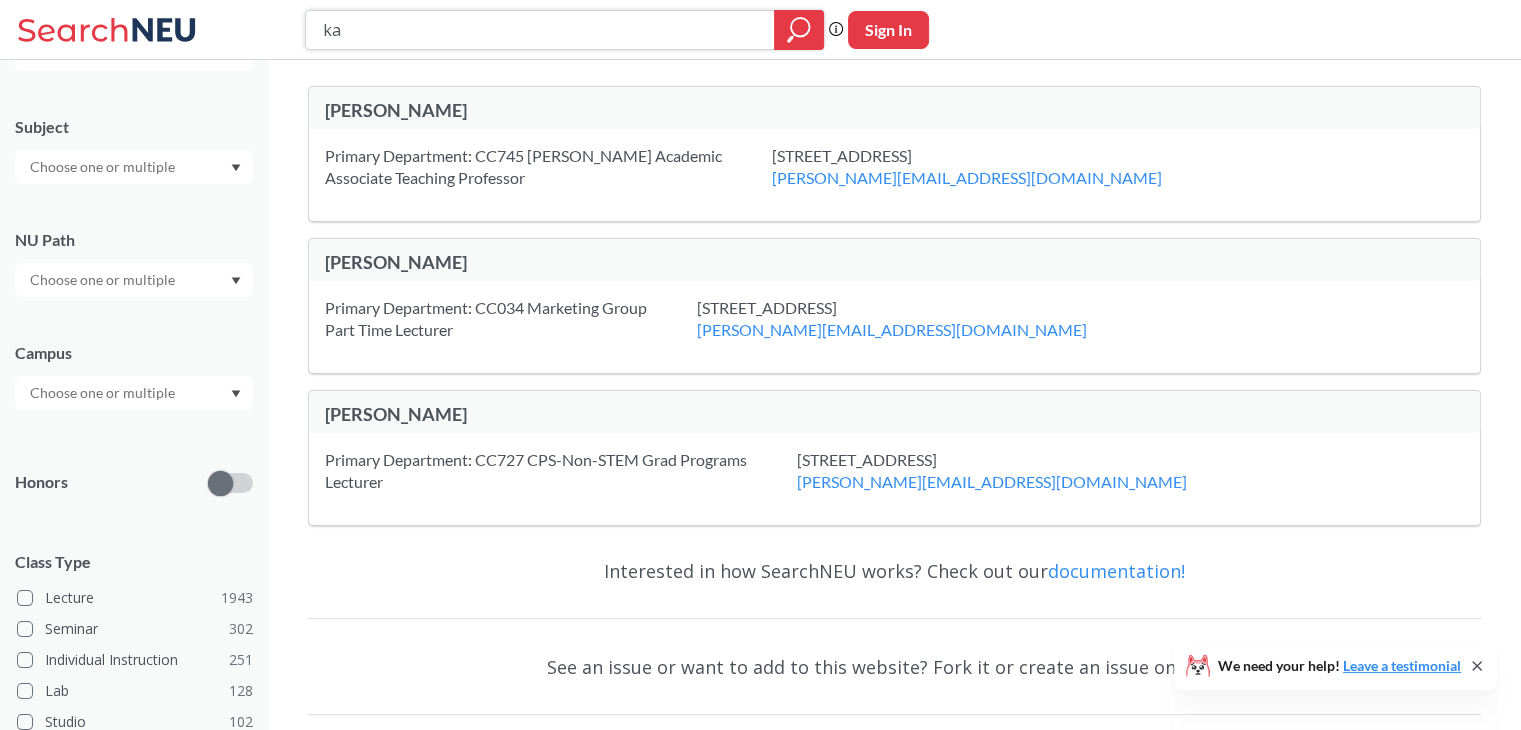 type on "k" 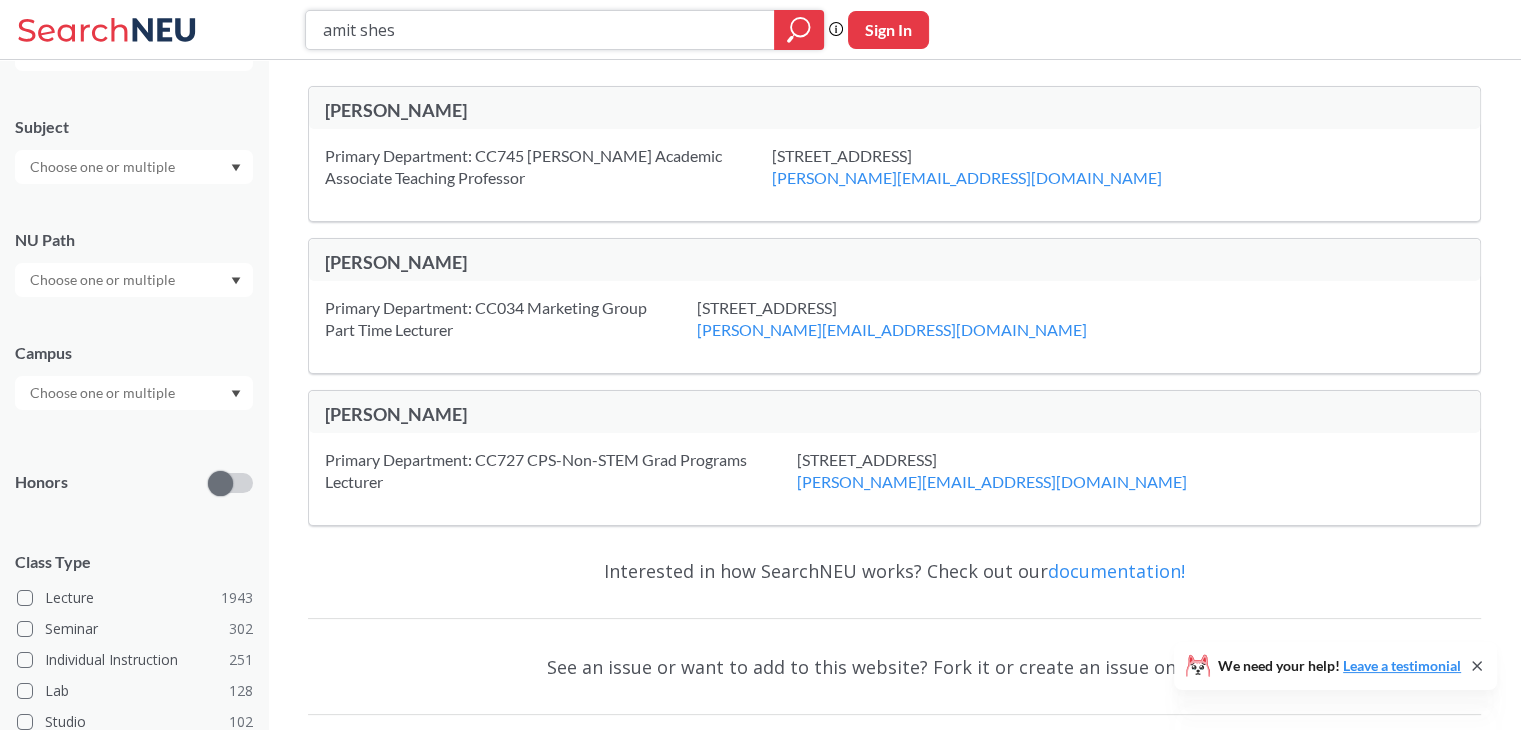 type on "[PERSON_NAME]" 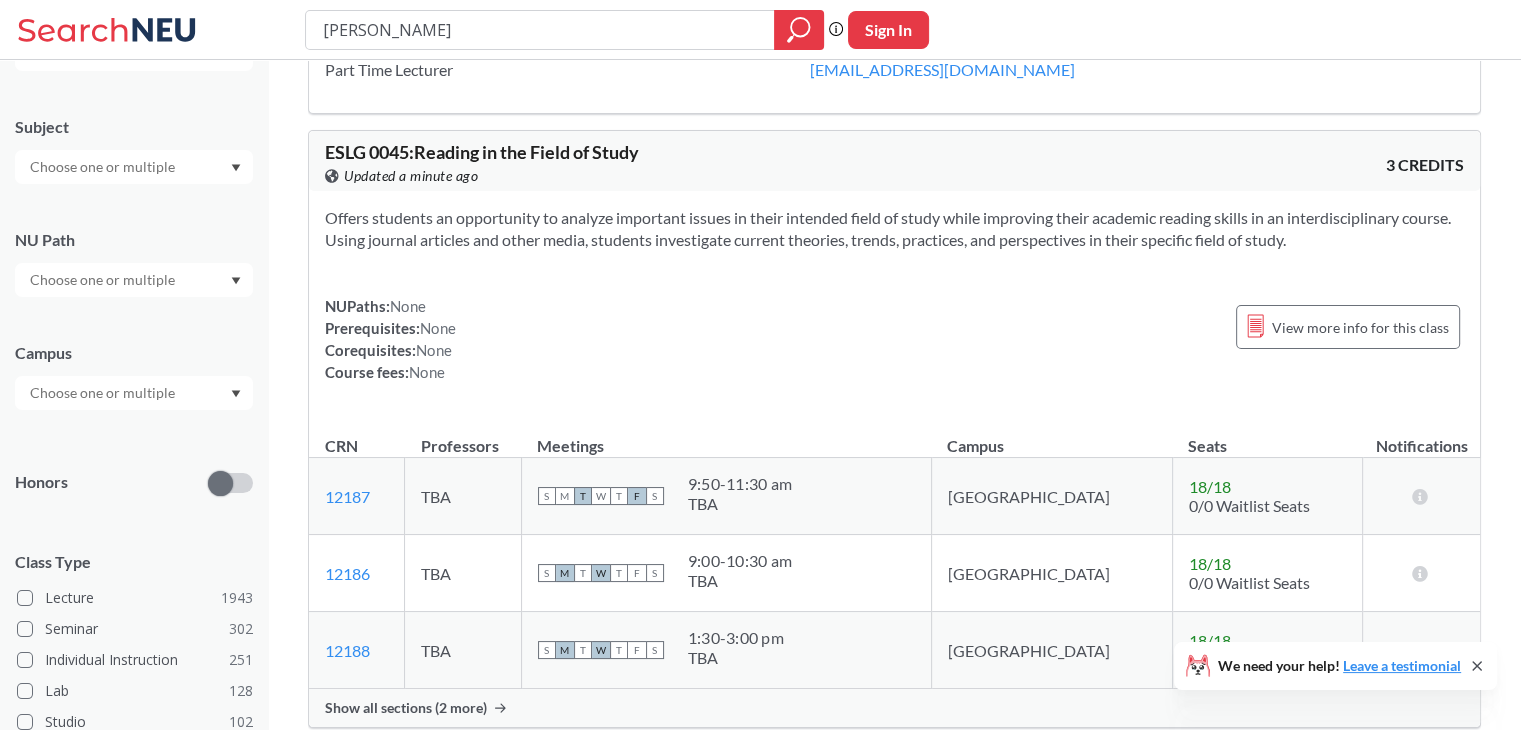 scroll, scrollTop: 275, scrollLeft: 0, axis: vertical 